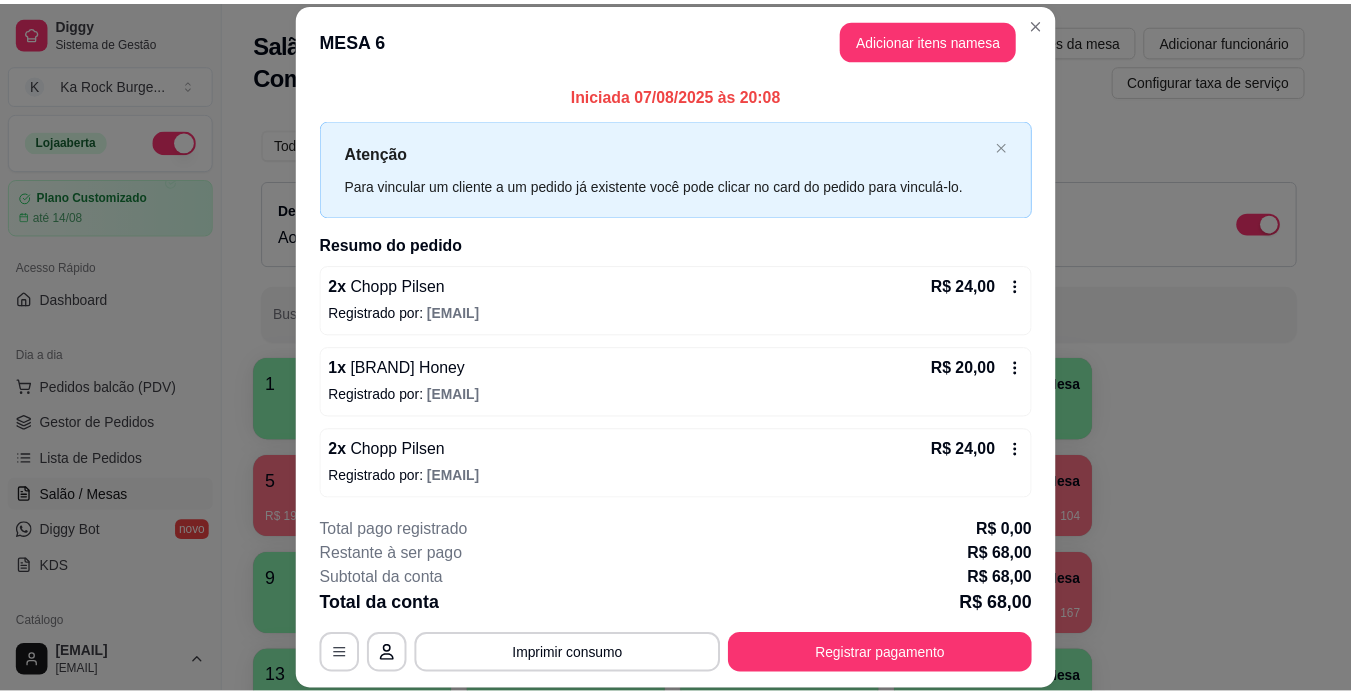 scroll, scrollTop: 0, scrollLeft: 0, axis: both 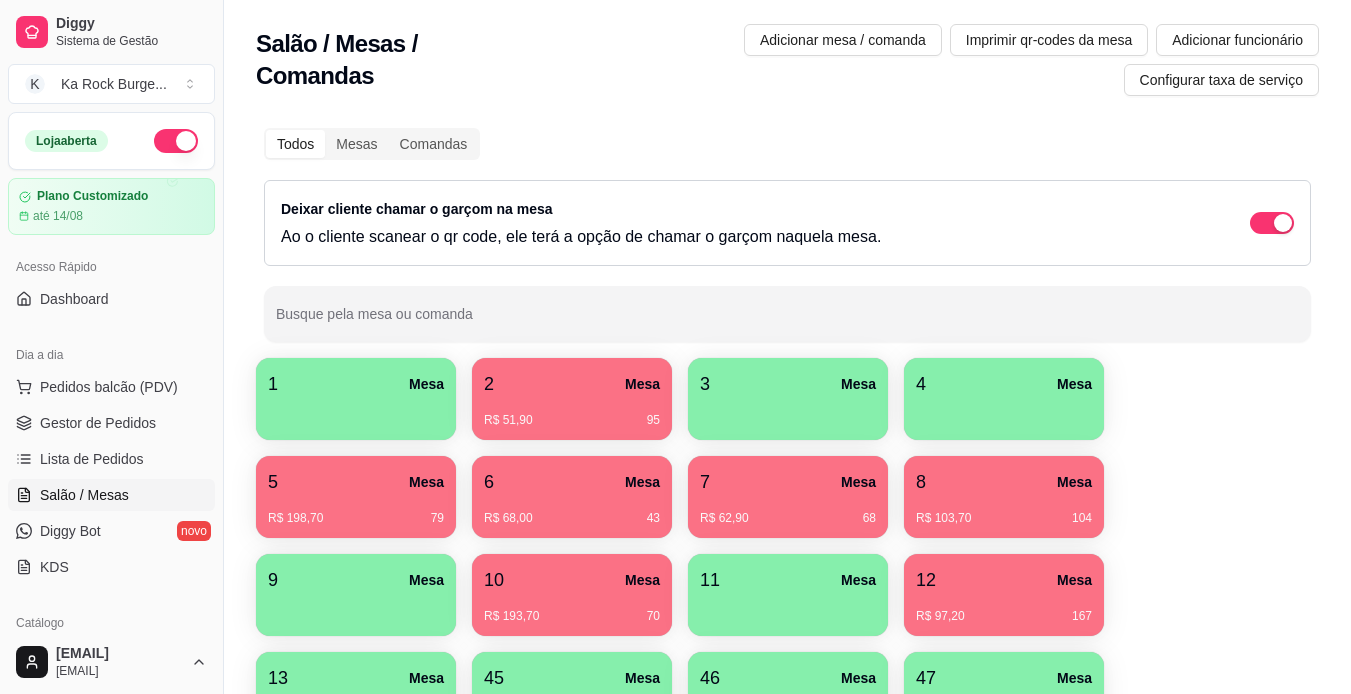 click on "10 Mesa" at bounding box center [572, 580] 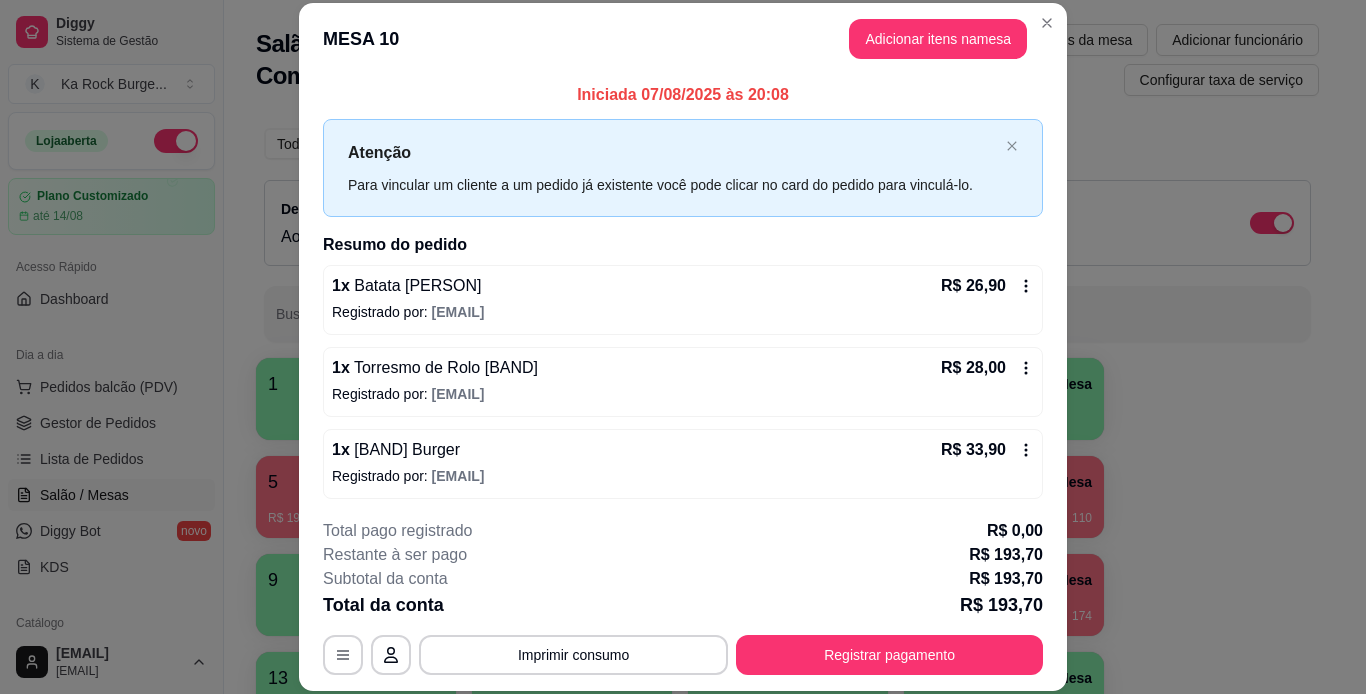 click on "MESA 10 Adicionar itens na  mesa Iniciada   07/08/2025 às 20:08 Atenção Para vincular um cliente a um pedido já existente você pode clicar no card do pedido para vinculá-lo. Resumo do pedido 1 x   Batata  Janis Joplin  R$ 26,90 Registrado por:   smlucas707@gmail.com 1 x   Torresmo de Rolo Pink Floyd  R$ 28,00 Registrado por:   smlucas707@gmail.com 1 x   Iron Maiden Burger  R$ 33,90 Registrado por:   smlucas707@gmail.com 2 x   Chopp Pilsen  R$ 24,00 Registrado por:   smlucas707@gmail.com 1 x   Coca Cola Lata 350ml - Lata 350ml R$ 6,50 Registrado por:   smlucas707@gmail.com 1 x   Iron Maiden Burger  R$ 33,90 Registrado por:   smlucas707@gmail.com 2 x   Chopp Pilsen  R$ 24,00 Registrado por:   smlucas707@gmail.com 1 x   Agua Mineral 500ml C/Gás  R$ 4,50 Registrado por:   smlucas707@gmail.com 1 x   Chopp Pilsen  R$ 12,00 Registrado por:   smlucas707@gmail.com Total pago registrado R$ 0,00 Restante à ser pago R$ 193,70 Subtotal da conta R$ 193,70 Total da conta R$ 193,70 MESA  10   77  minutos" at bounding box center (683, 347) 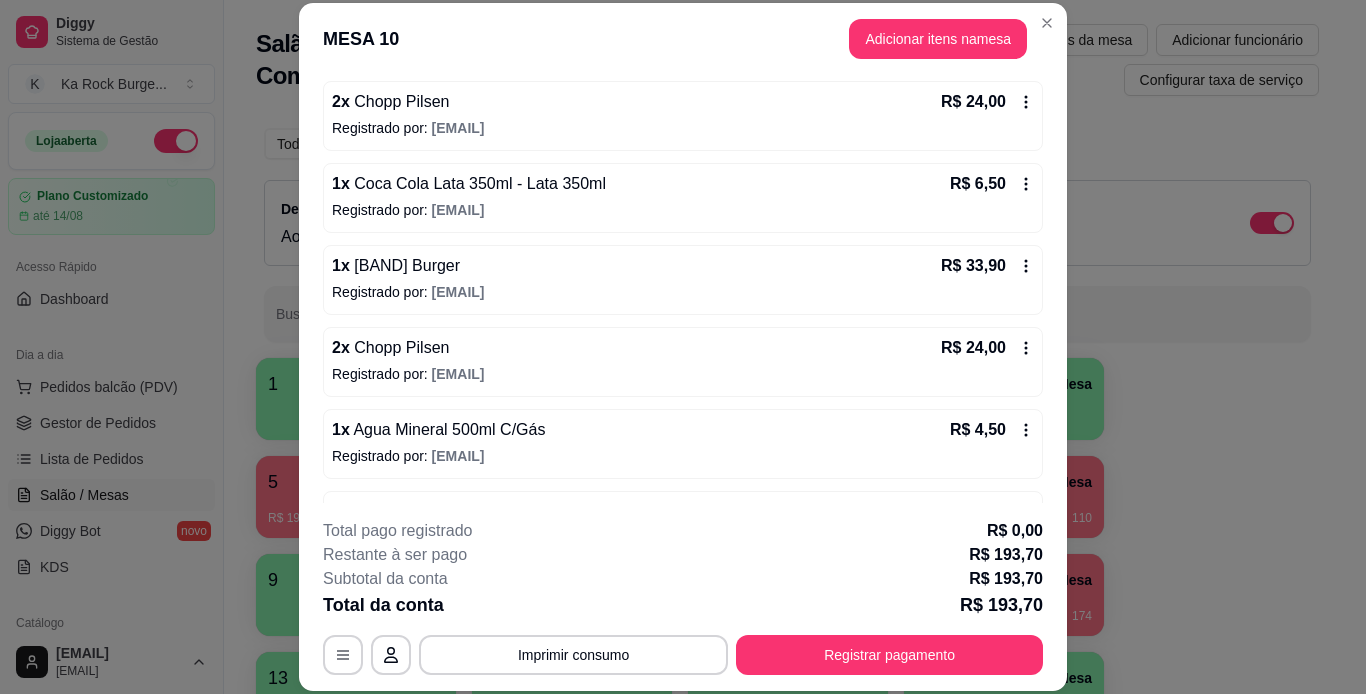 scroll, scrollTop: 440, scrollLeft: 0, axis: vertical 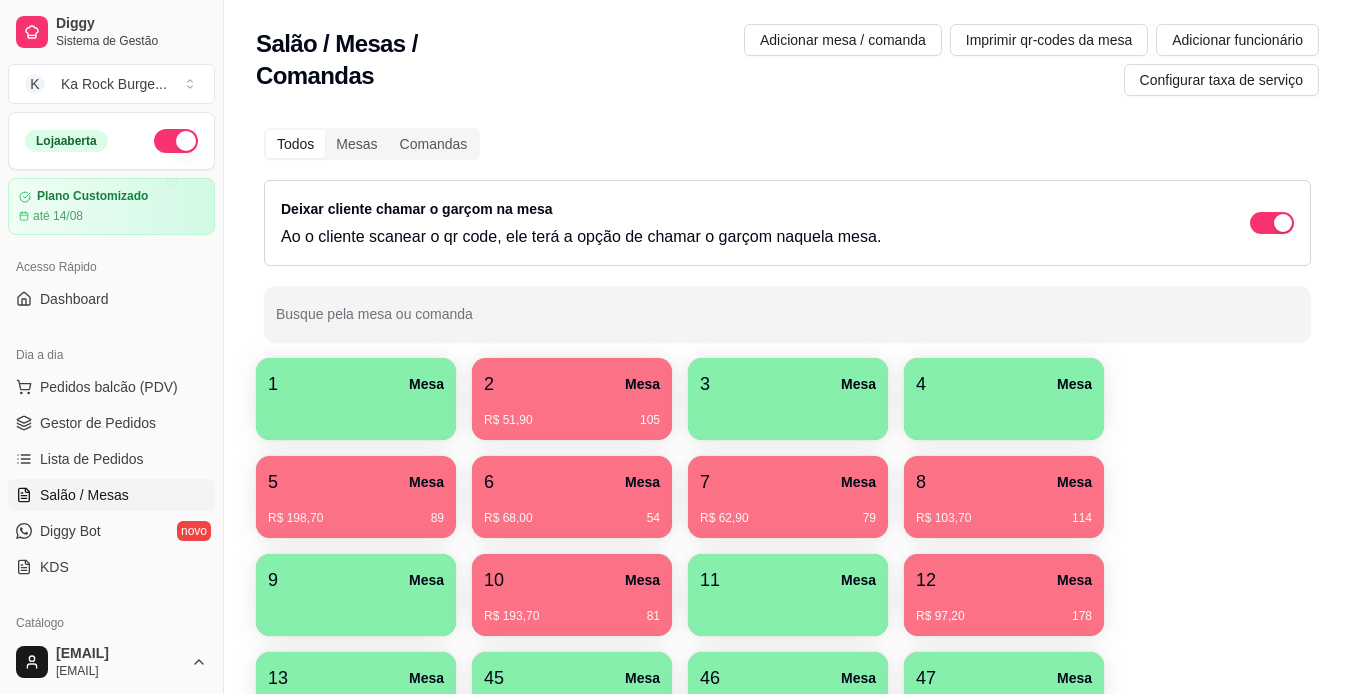 click on "1 Mesa 2 Mesa R$ 51,90 105 3 Mesa 4 Mesa 5 Mesa R$ 198,70 89 6 Mesa R$ 68,00 54 7 Mesa R$ 62,90 79 8 Mesa R$ 103,70 114 9 Mesa 10 Mesa R$ 193,70 81 11 Mesa 12 Mesa R$ 97,20 178 13 Mesa 45 Mesa 46 Mesa 47 Mesa 48 Mesa 49 Mesa 50 Mesa 51 Mesa 52 Mesa 54 Mesa 55 Mesa 56 Mesa 57 Mesa 58 Mesa 59 Mesa 60 Mesa R$ 0,00 33" at bounding box center (787, 693) 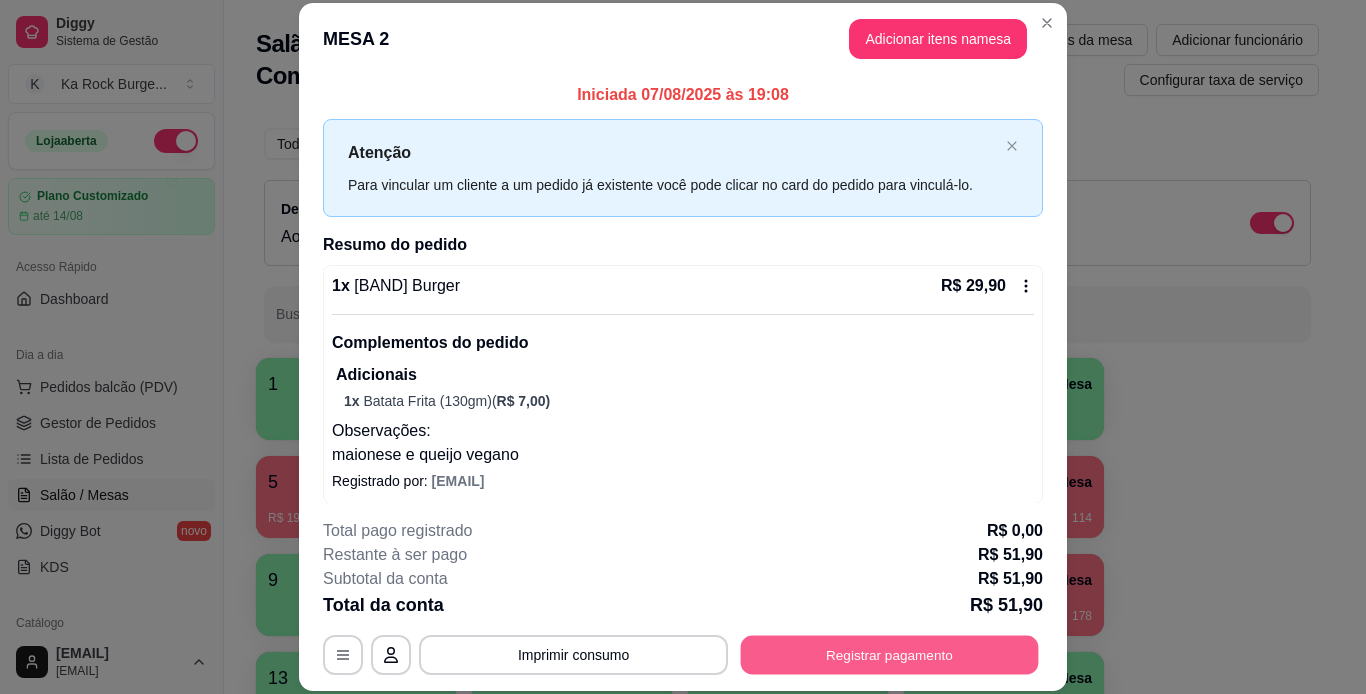 click on "Registrar pagamento" at bounding box center [890, 654] 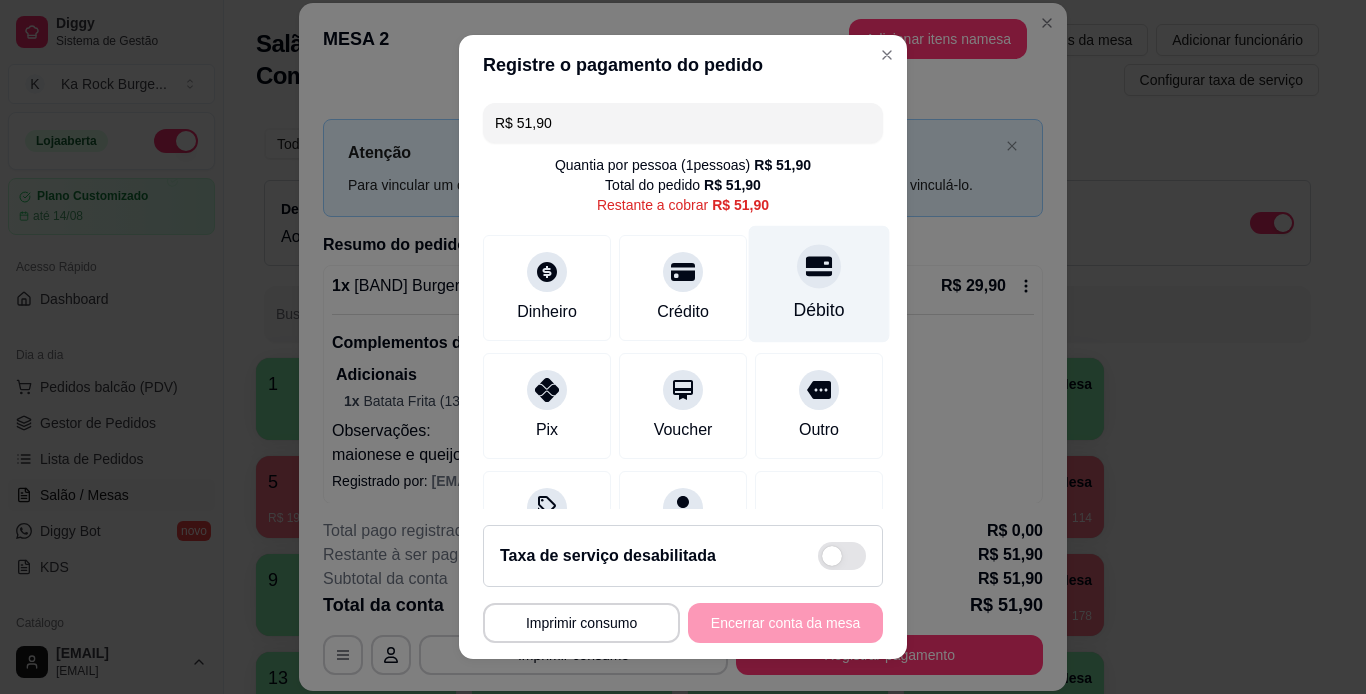 click at bounding box center [819, 266] 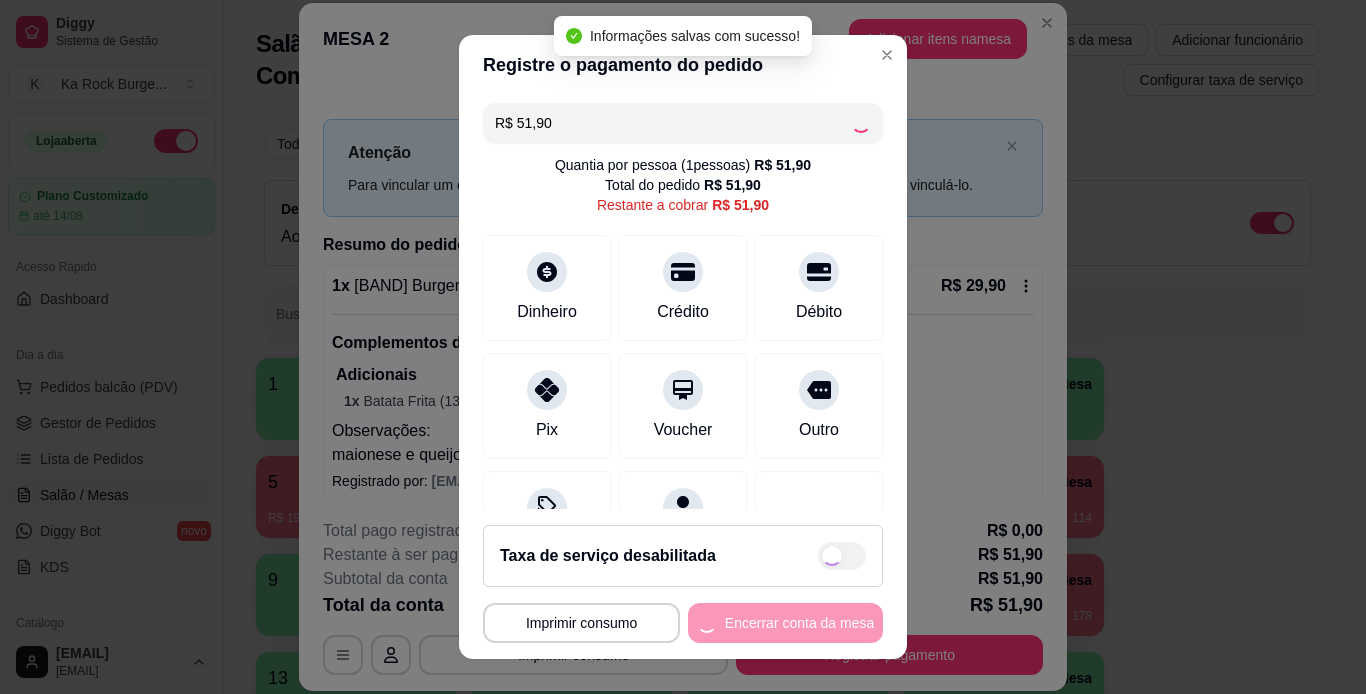 type on "R$ 0,00" 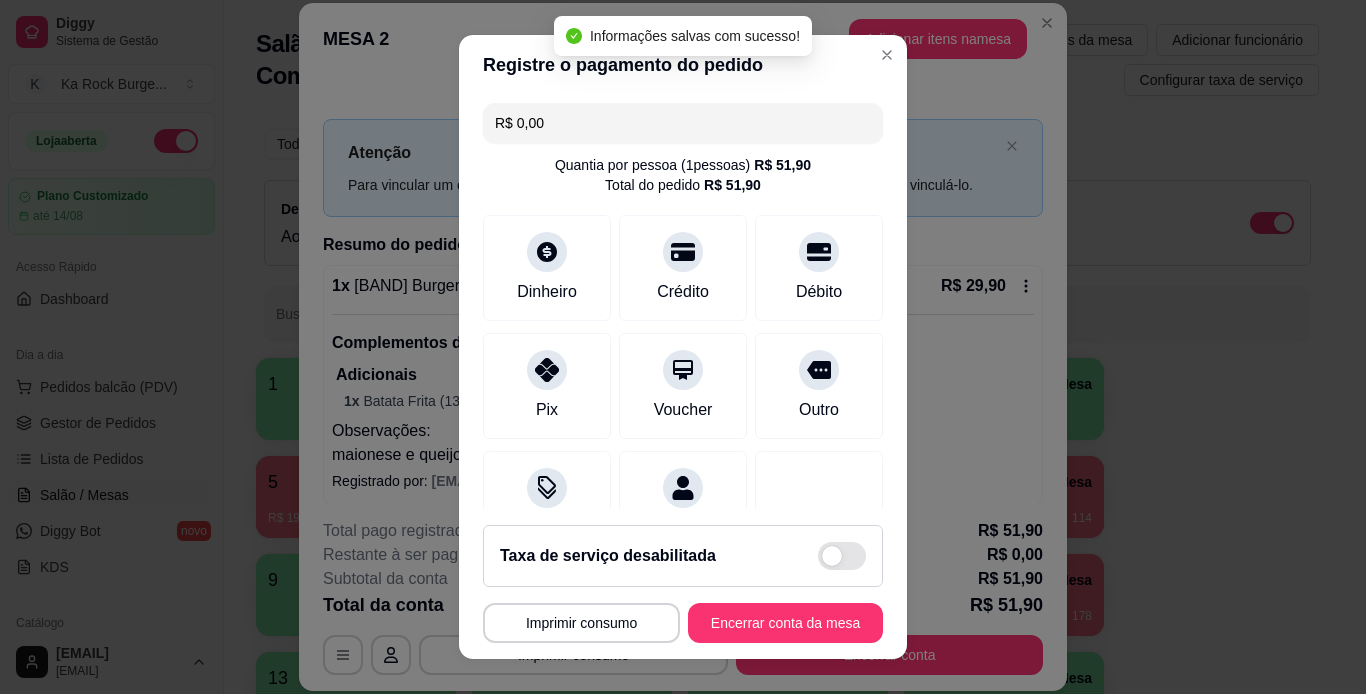 click on "Taxa de serviço   desabilitada" at bounding box center [683, 556] 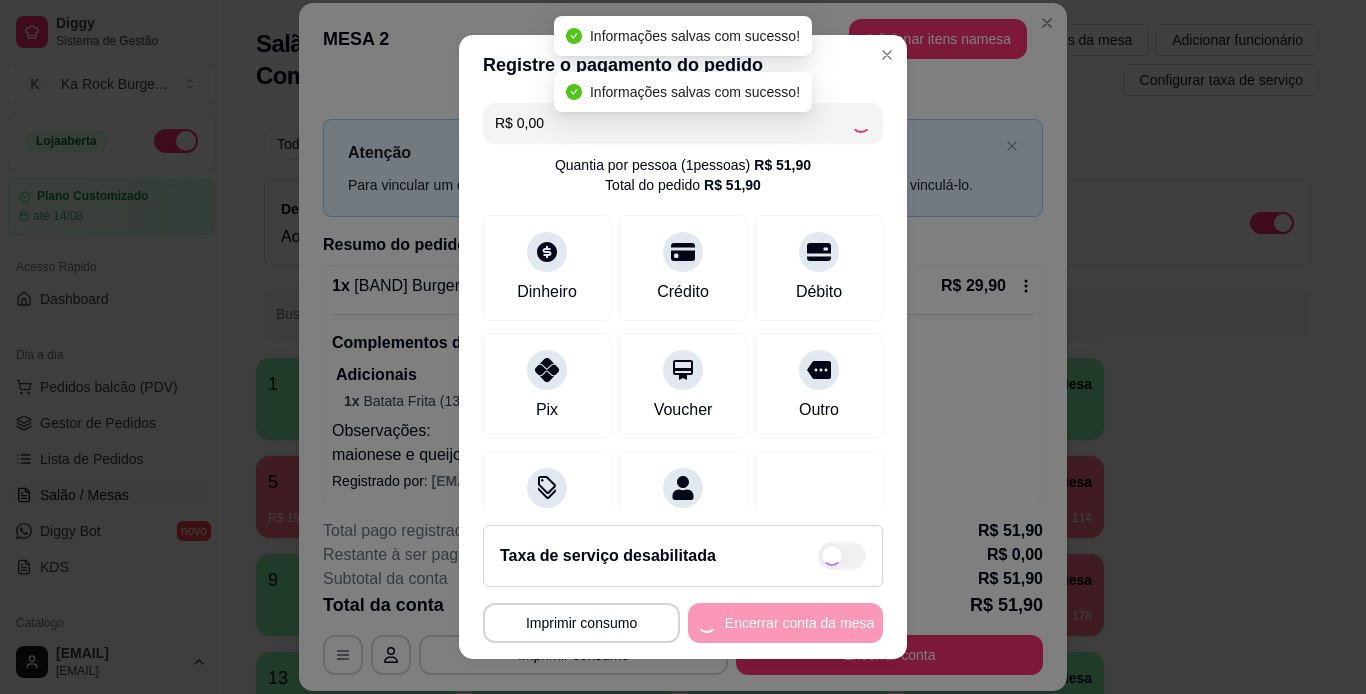 checkbox on "true" 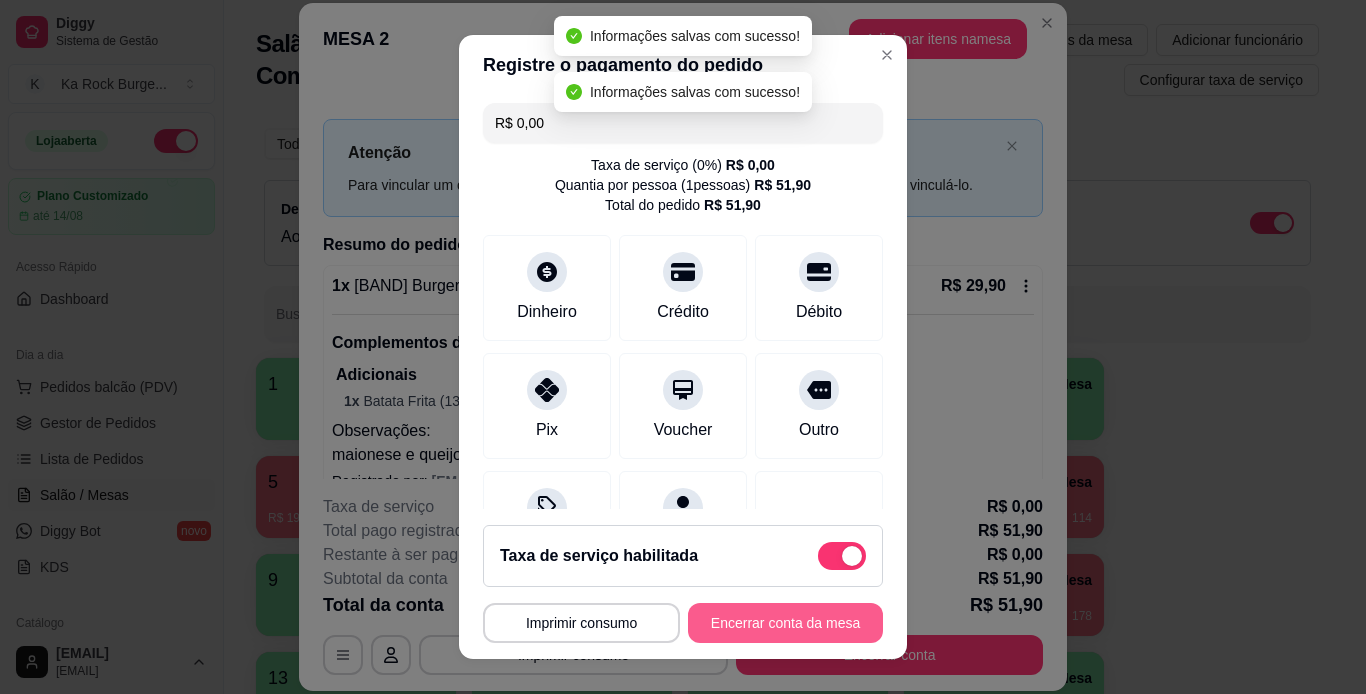 click on "Encerrar conta da mesa" at bounding box center [785, 623] 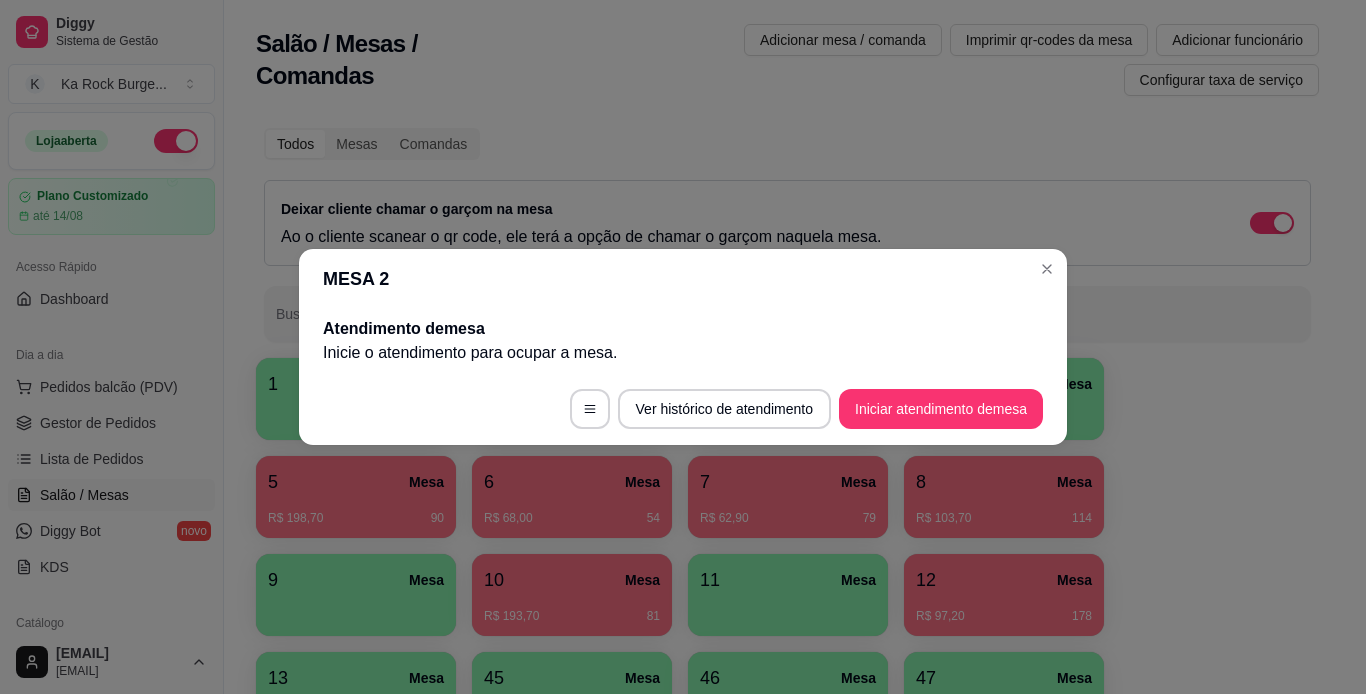 click on "MESA 2" at bounding box center [683, 279] 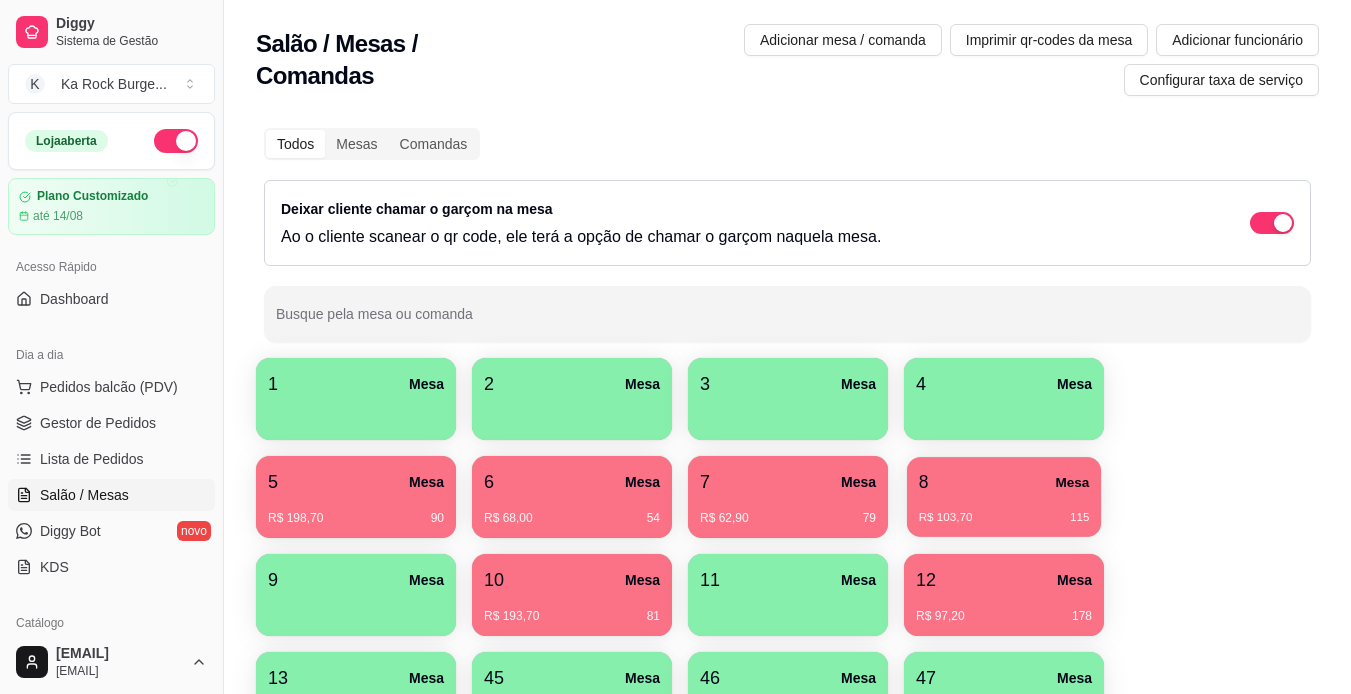 click on "8 Mesa" at bounding box center (1004, 482) 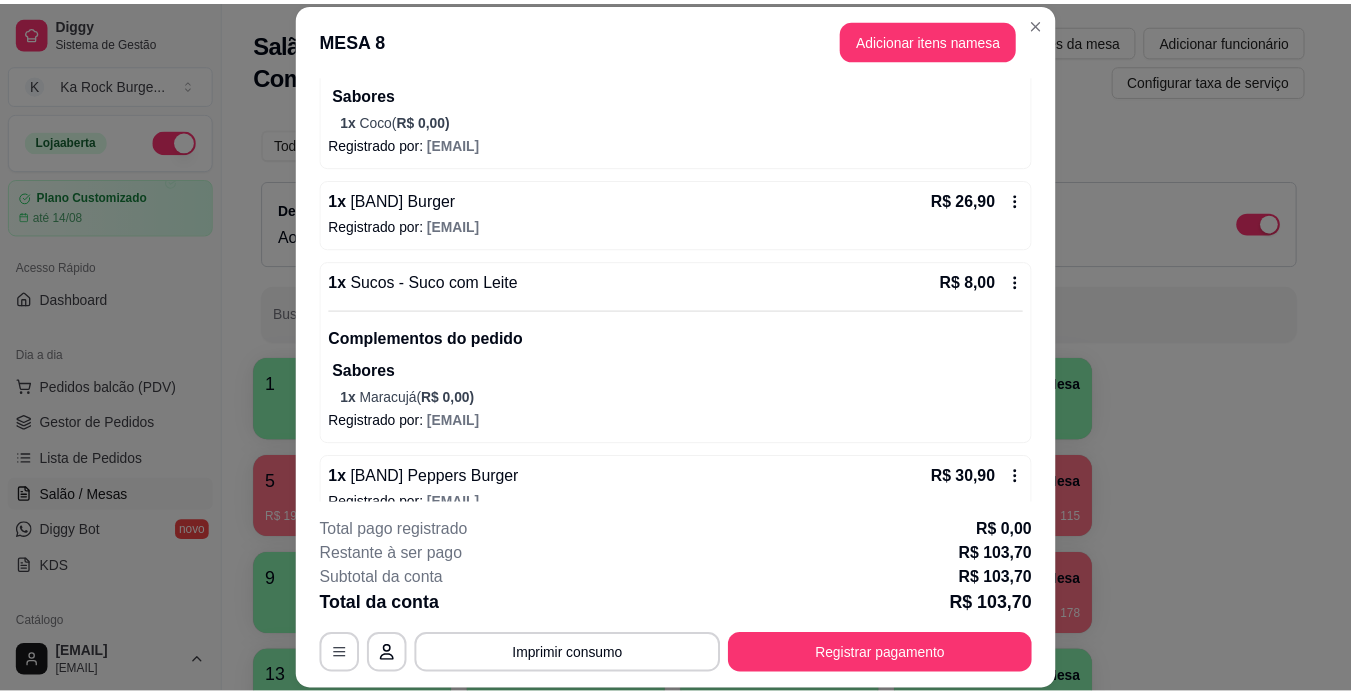 scroll, scrollTop: 507, scrollLeft: 0, axis: vertical 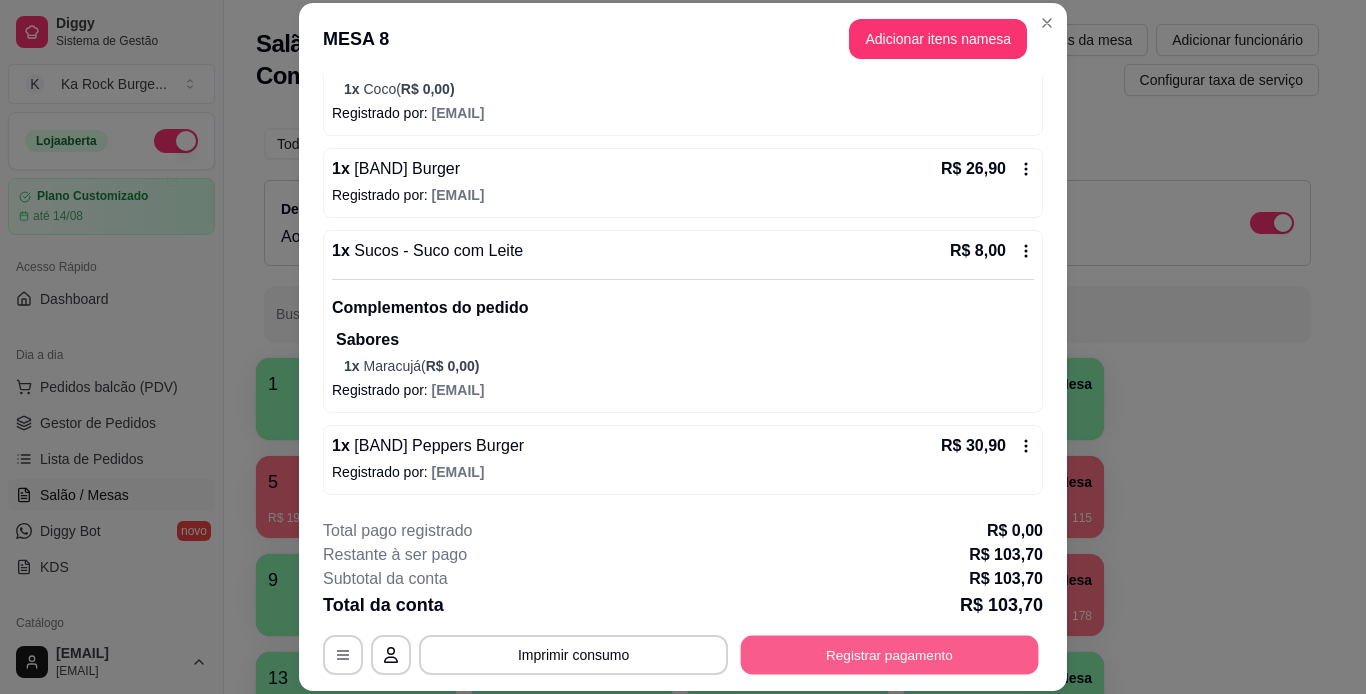click on "Registrar pagamento" at bounding box center (890, 654) 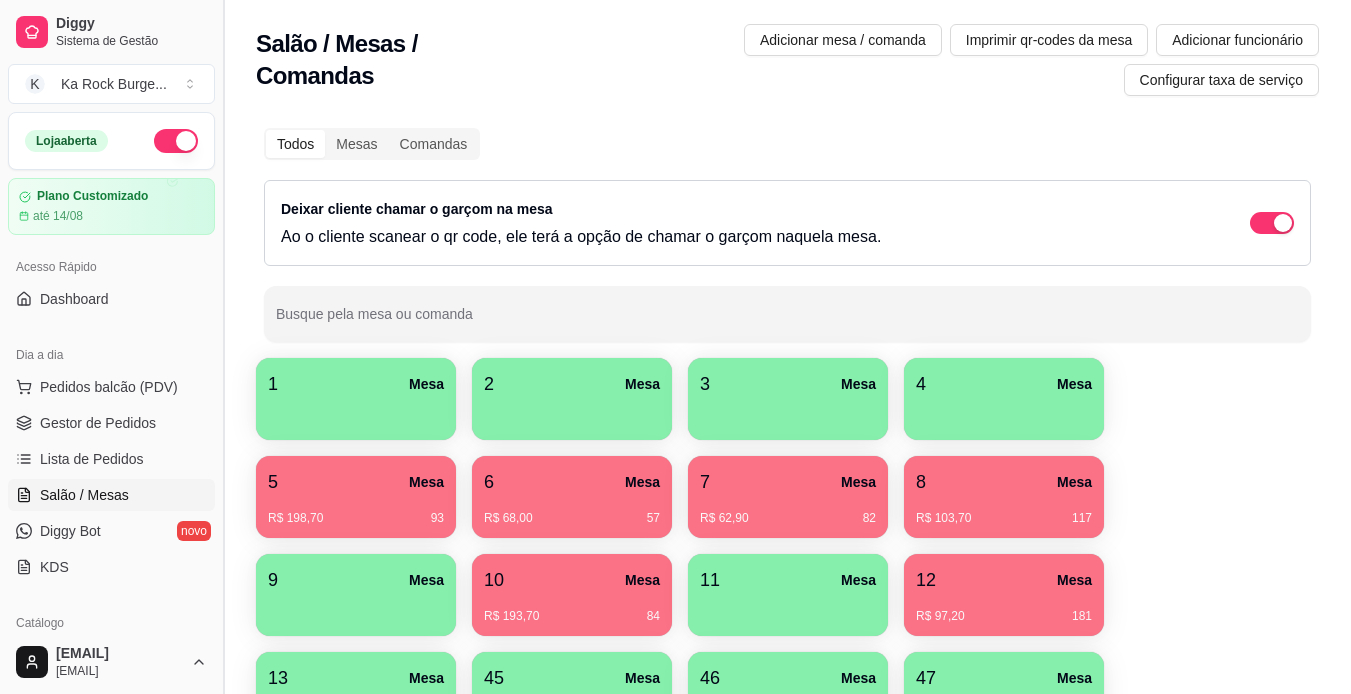 click at bounding box center [223, 347] 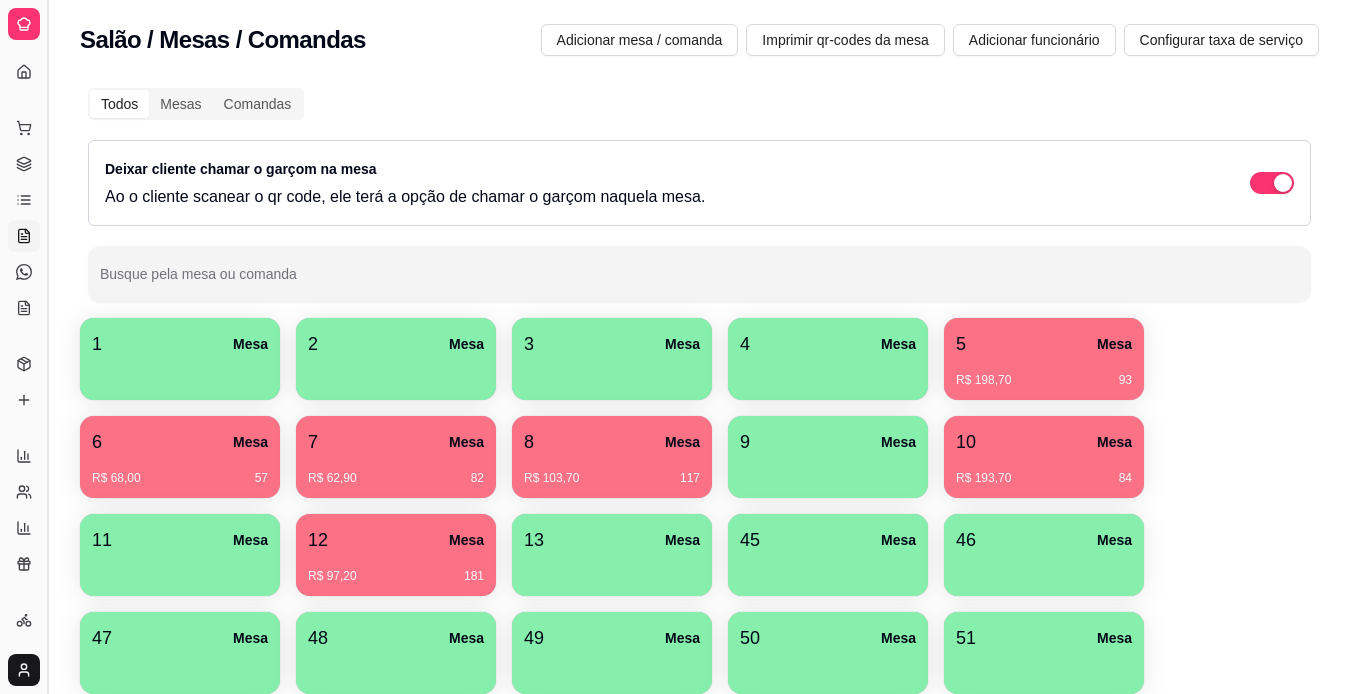 click at bounding box center (47, 347) 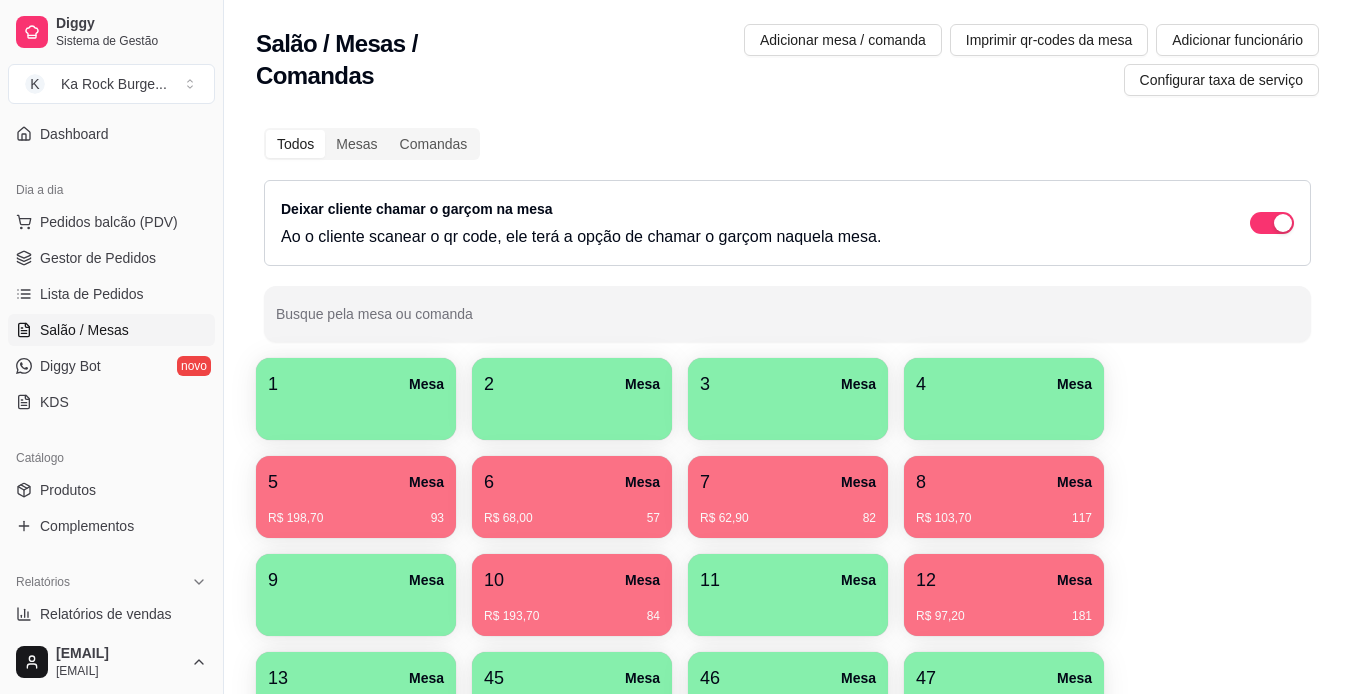 scroll, scrollTop: 175, scrollLeft: 0, axis: vertical 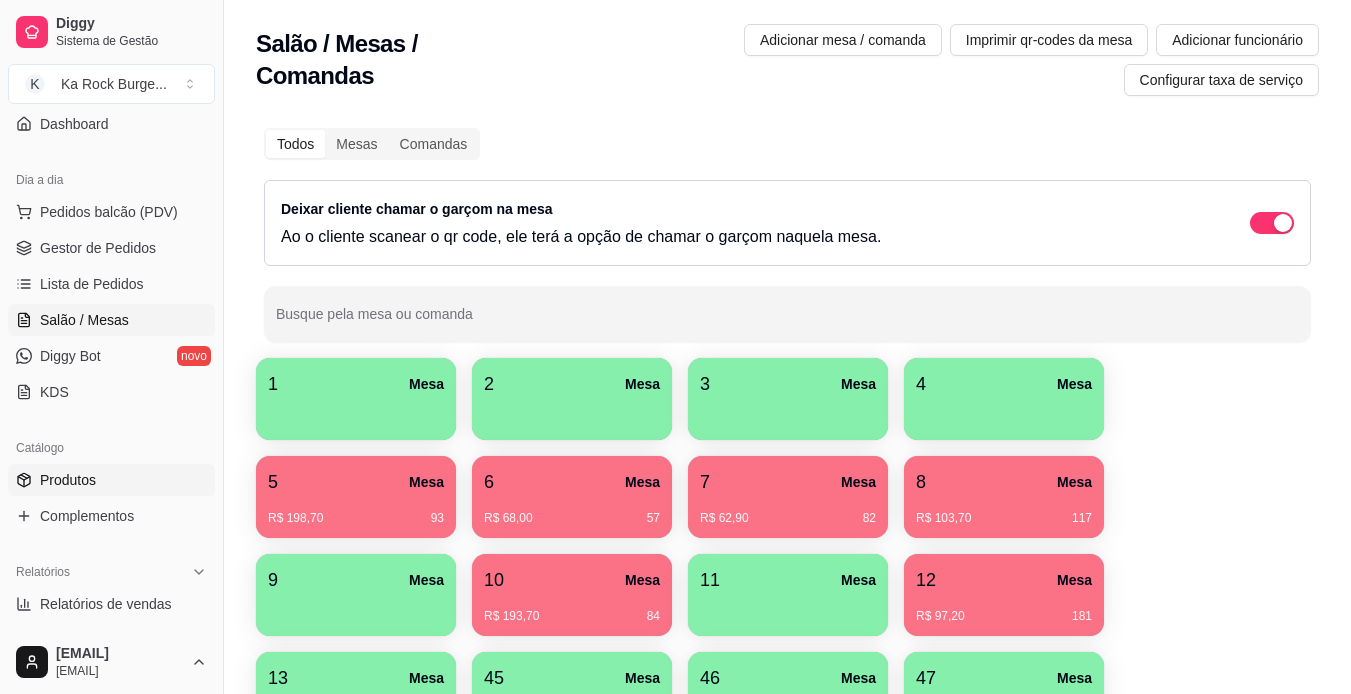 click on "Produtos" at bounding box center (111, 480) 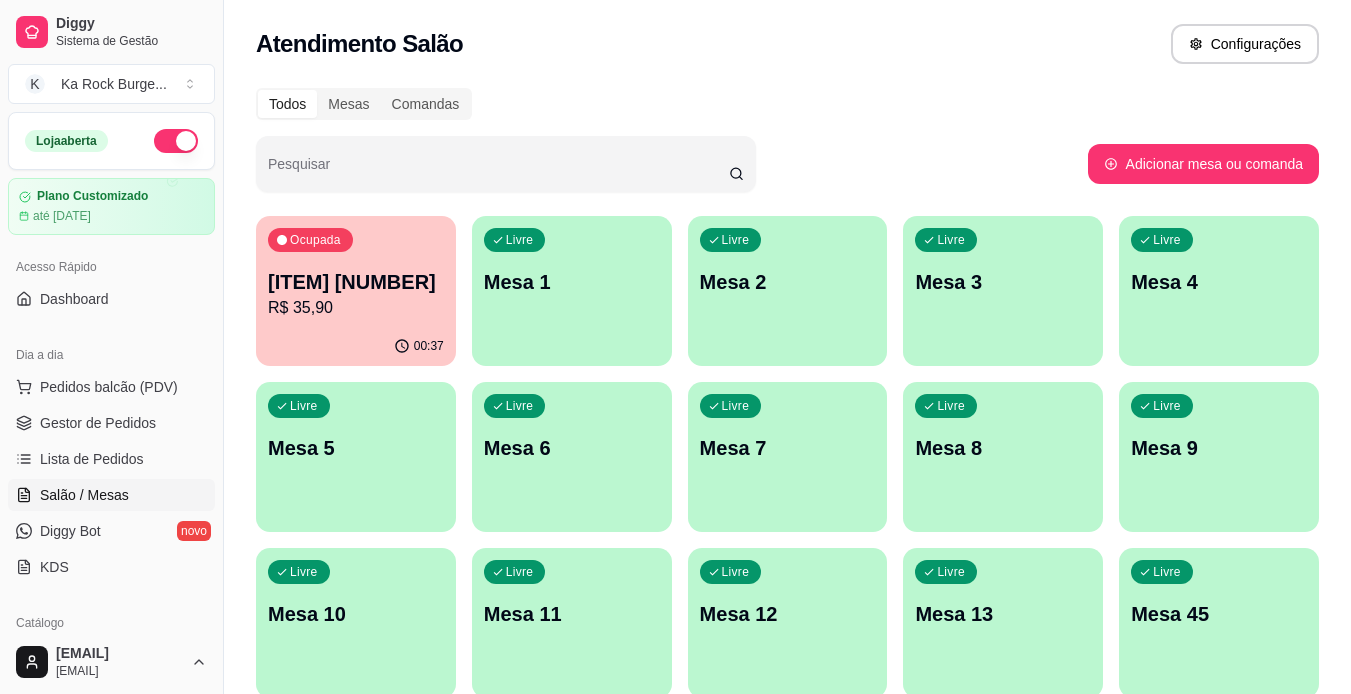 scroll, scrollTop: 0, scrollLeft: 0, axis: both 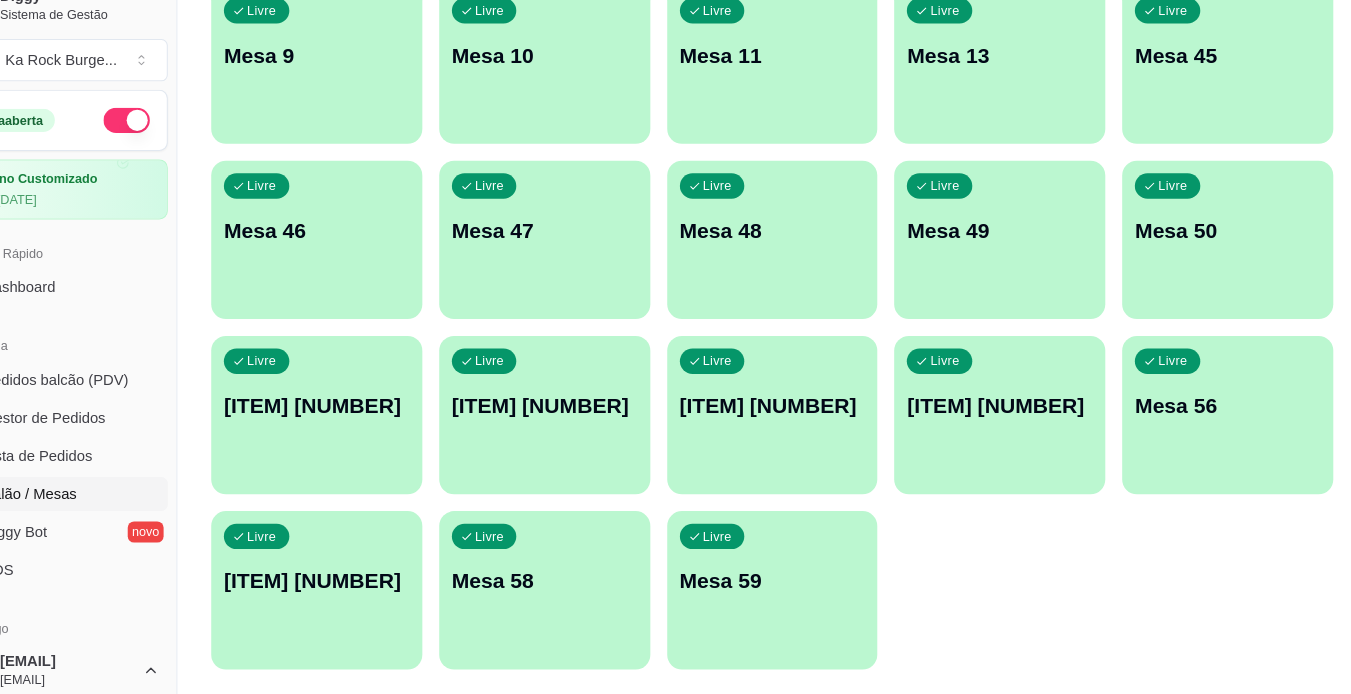 click on "Livre Mesa 59" at bounding box center (788, 574) 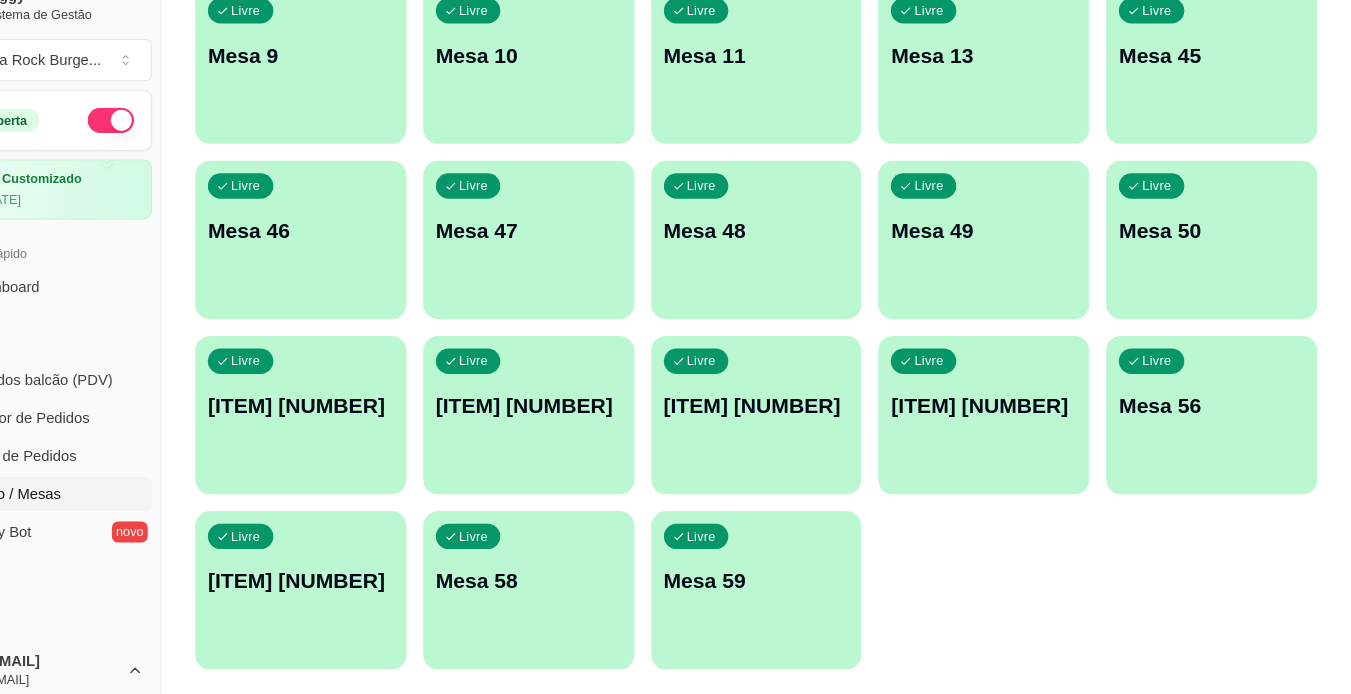 scroll, scrollTop: 40, scrollLeft: 0, axis: vertical 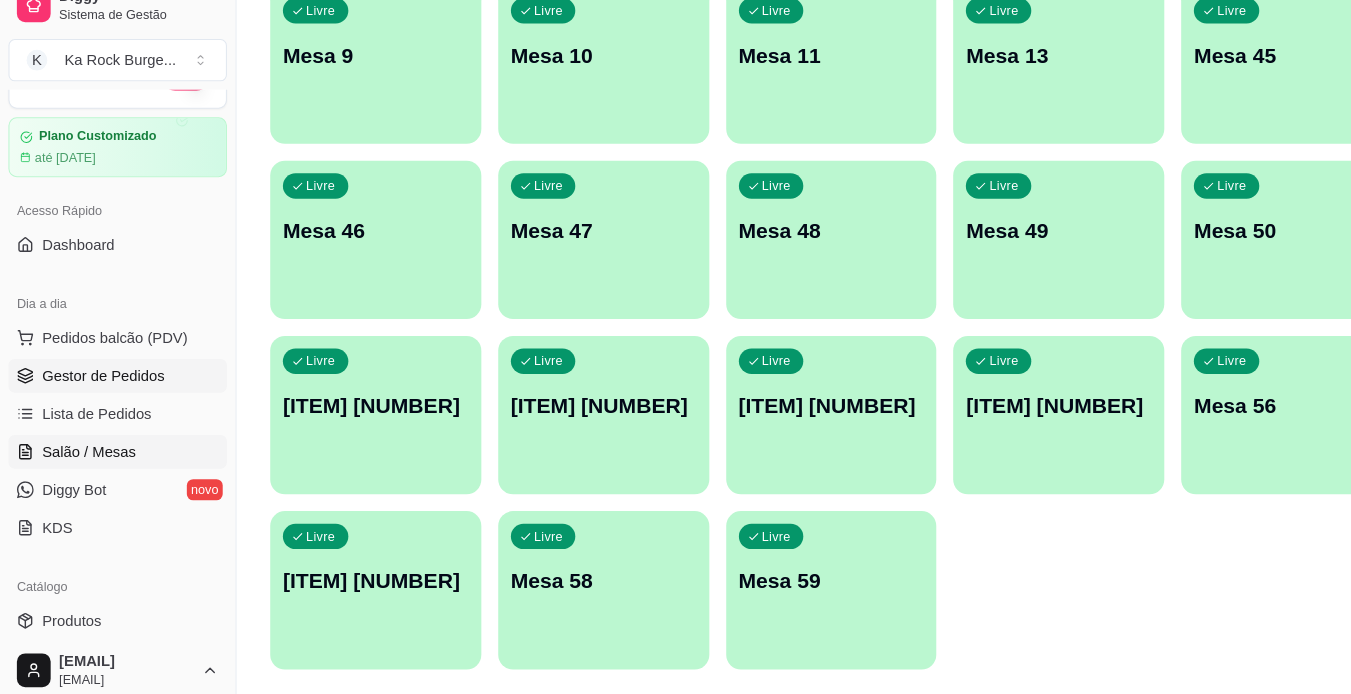 click on "Gestor de Pedidos" at bounding box center (111, 383) 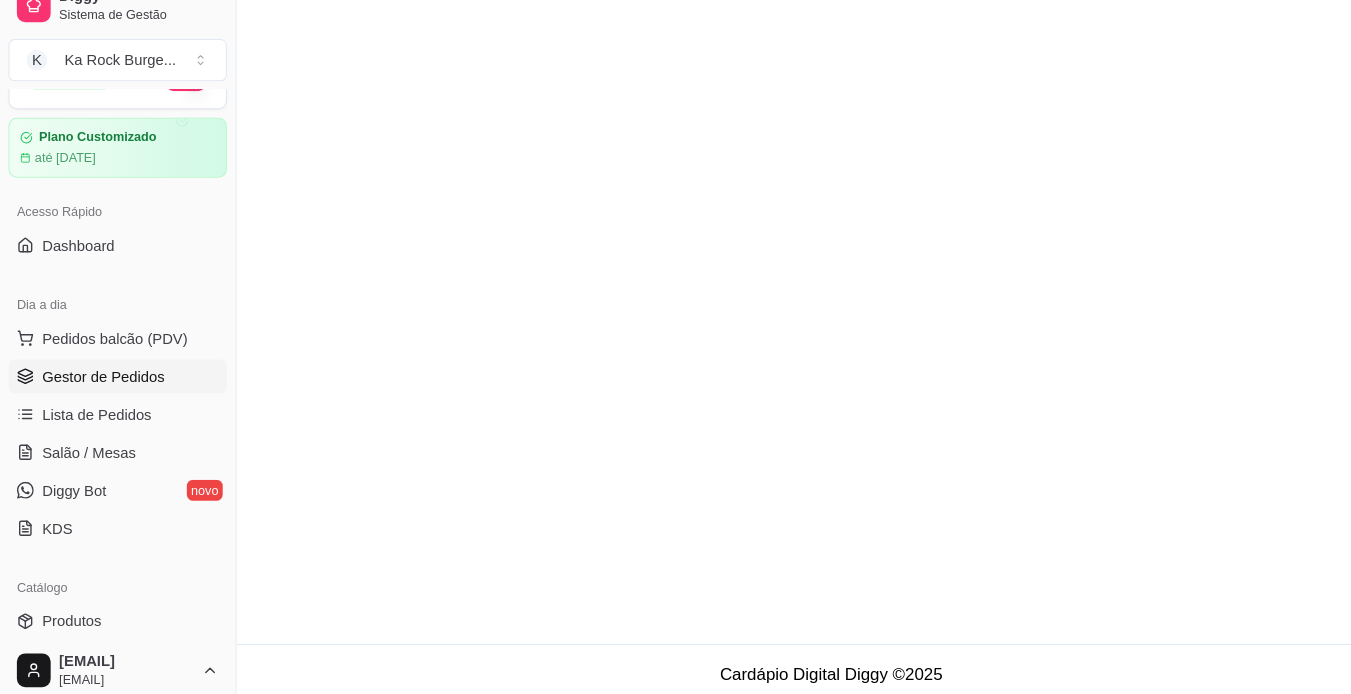 scroll, scrollTop: 0, scrollLeft: 0, axis: both 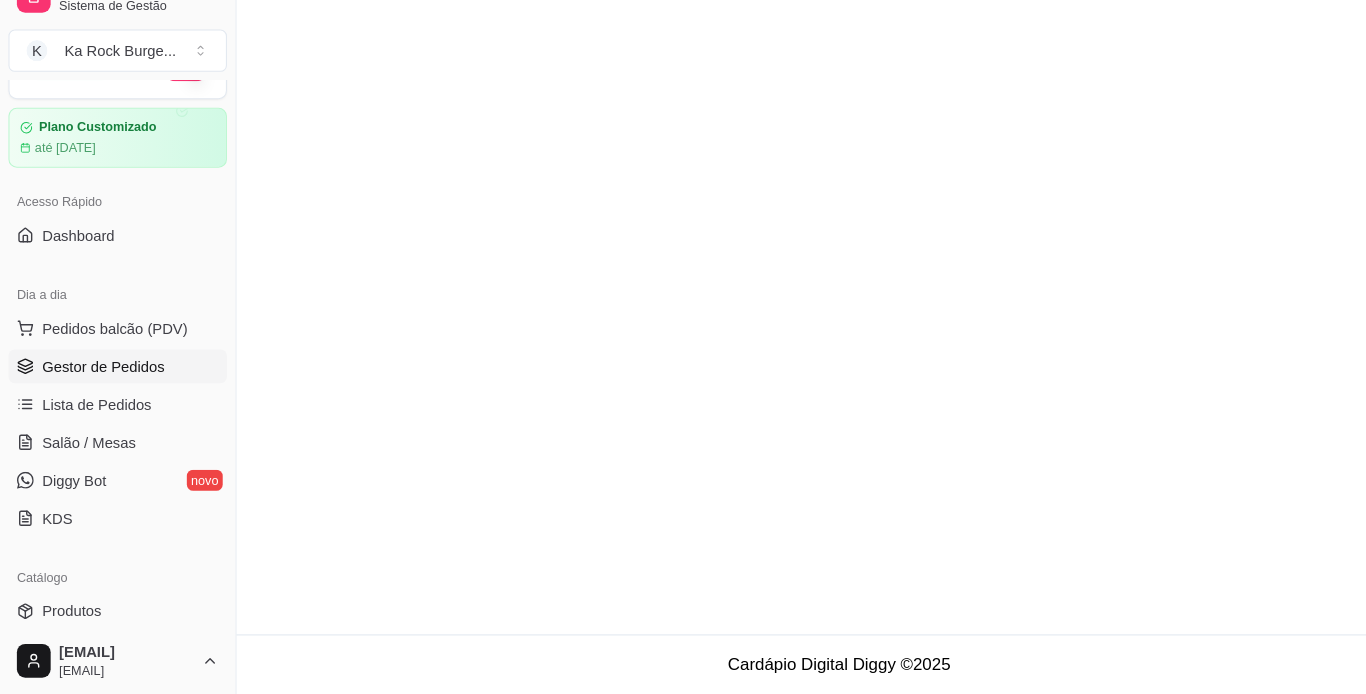 click on "Lista de Pedidos" at bounding box center [111, 419] 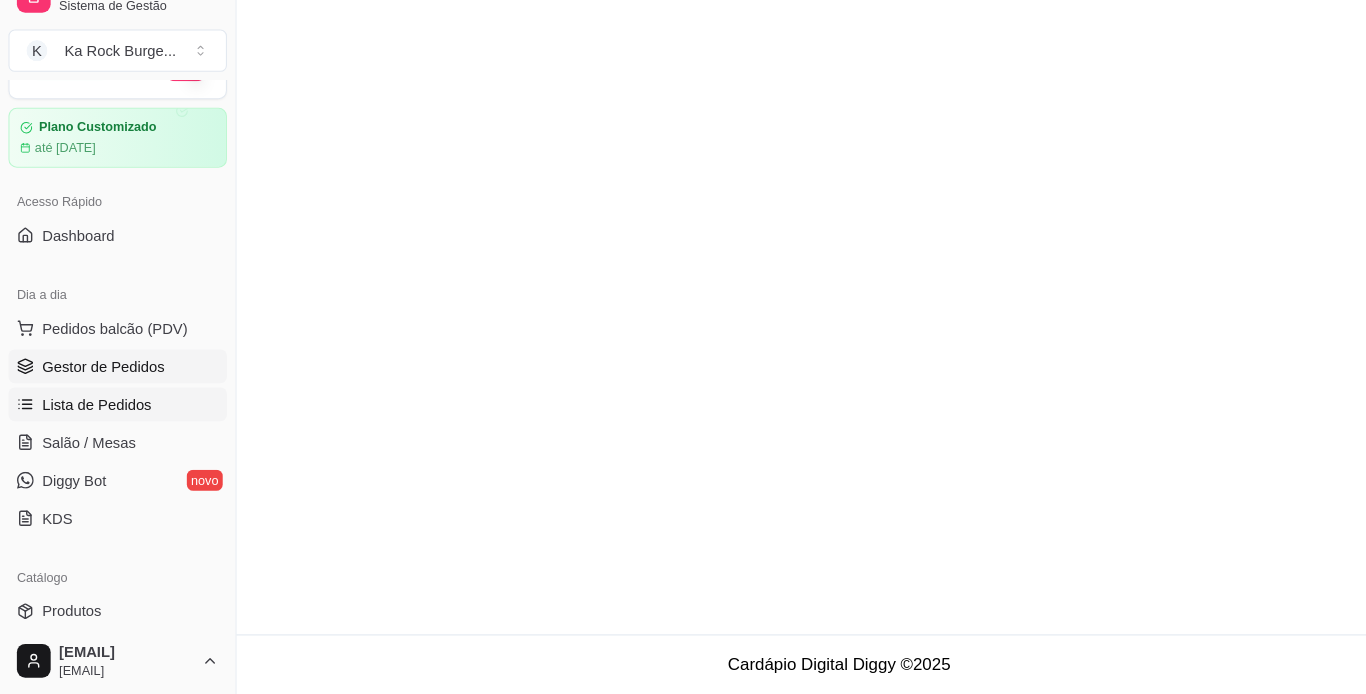 click on "Lista de Pedidos" at bounding box center (111, 419) 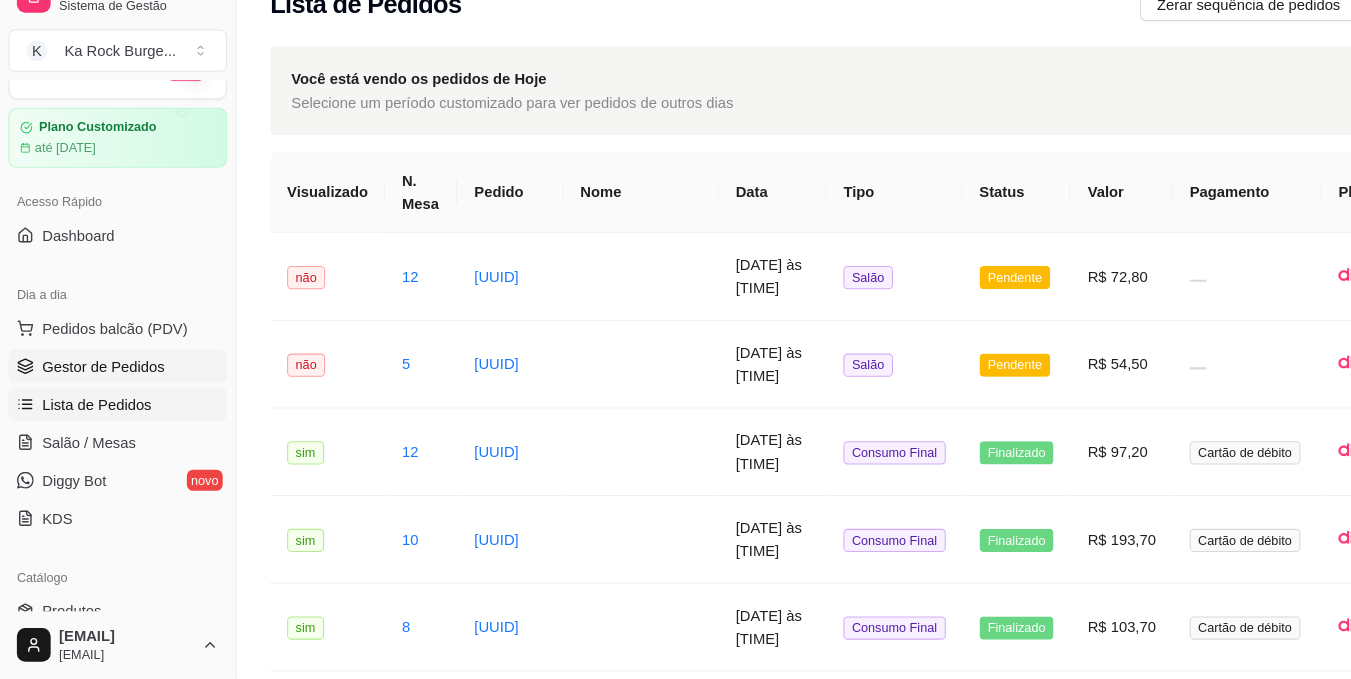 drag, startPoint x: 135, startPoint y: 395, endPoint x: 107, endPoint y: 382, distance: 30.870699 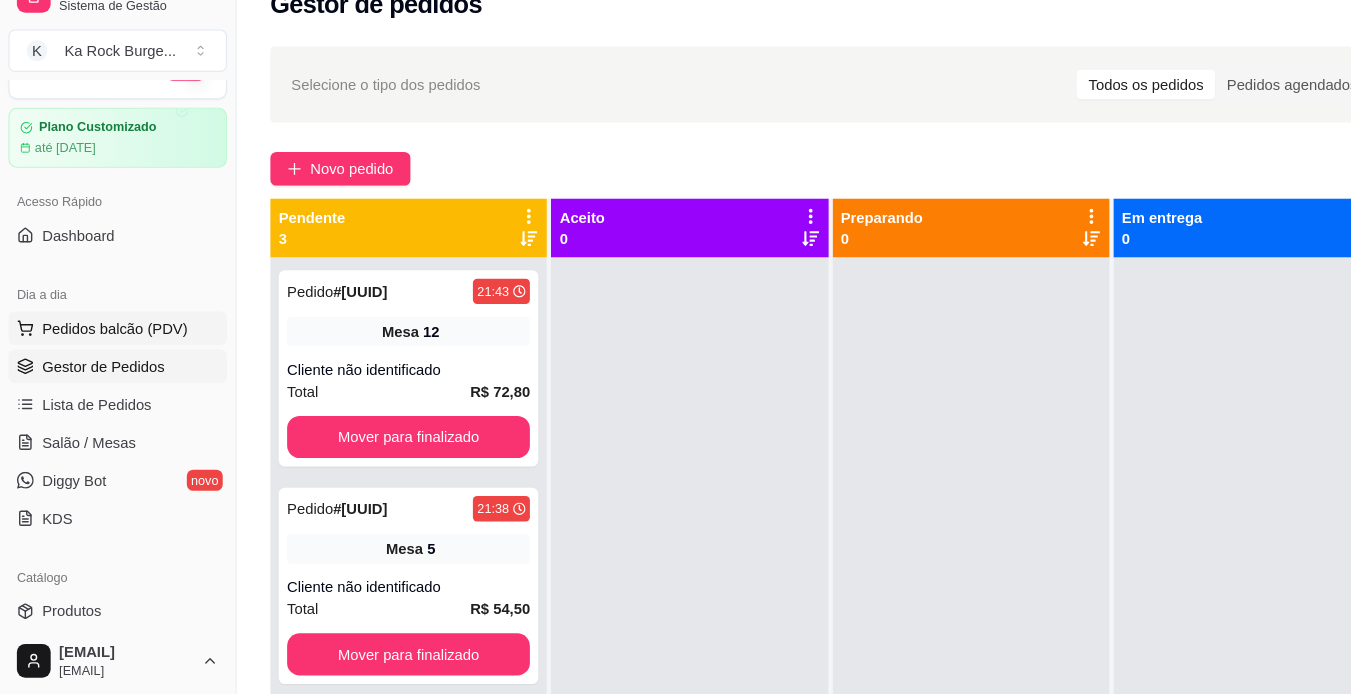 drag, startPoint x: 71, startPoint y: 367, endPoint x: 151, endPoint y: 340, distance: 84.4334 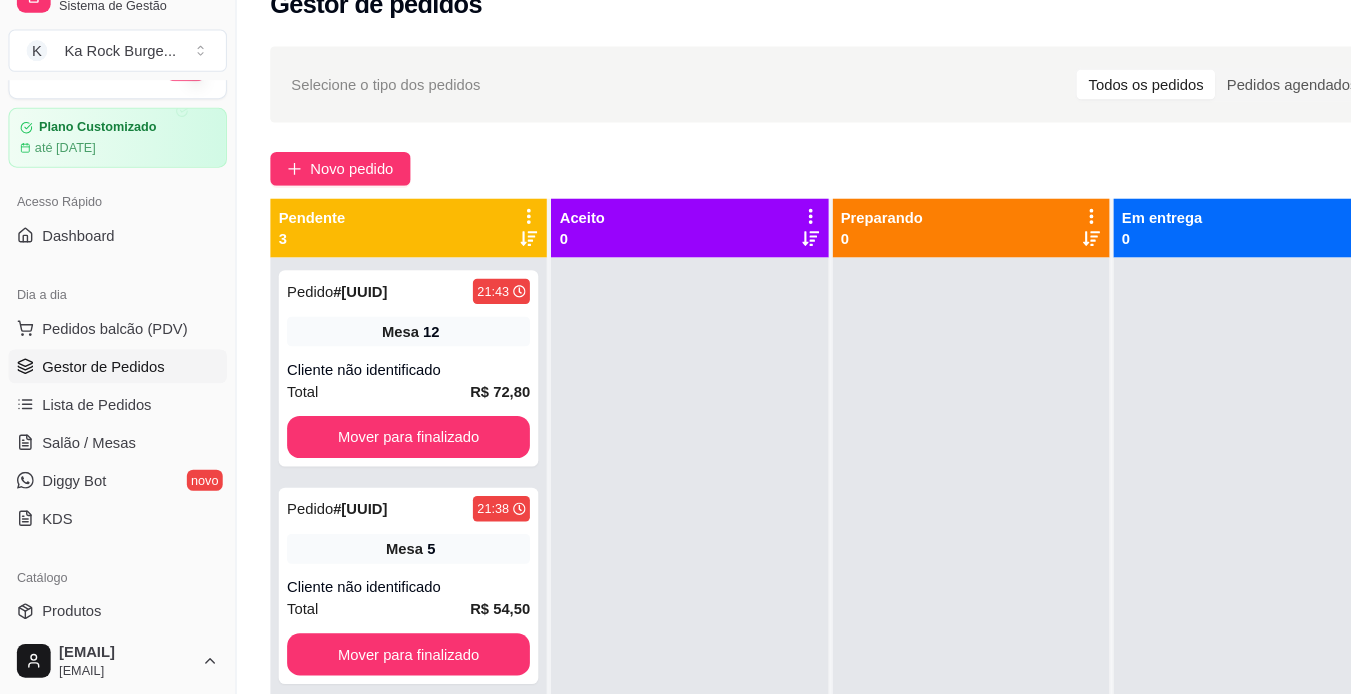 drag, startPoint x: 151, startPoint y: 340, endPoint x: 130, endPoint y: 290, distance: 54.230988 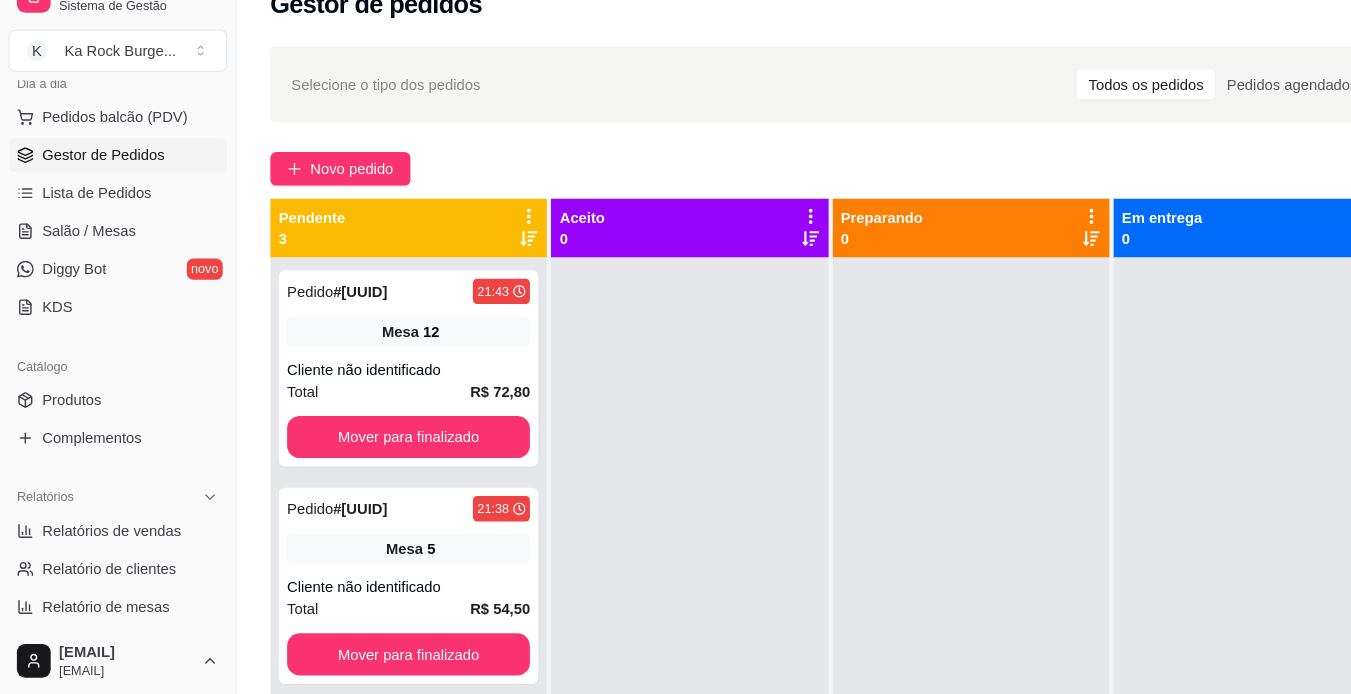 scroll, scrollTop: 280, scrollLeft: 0, axis: vertical 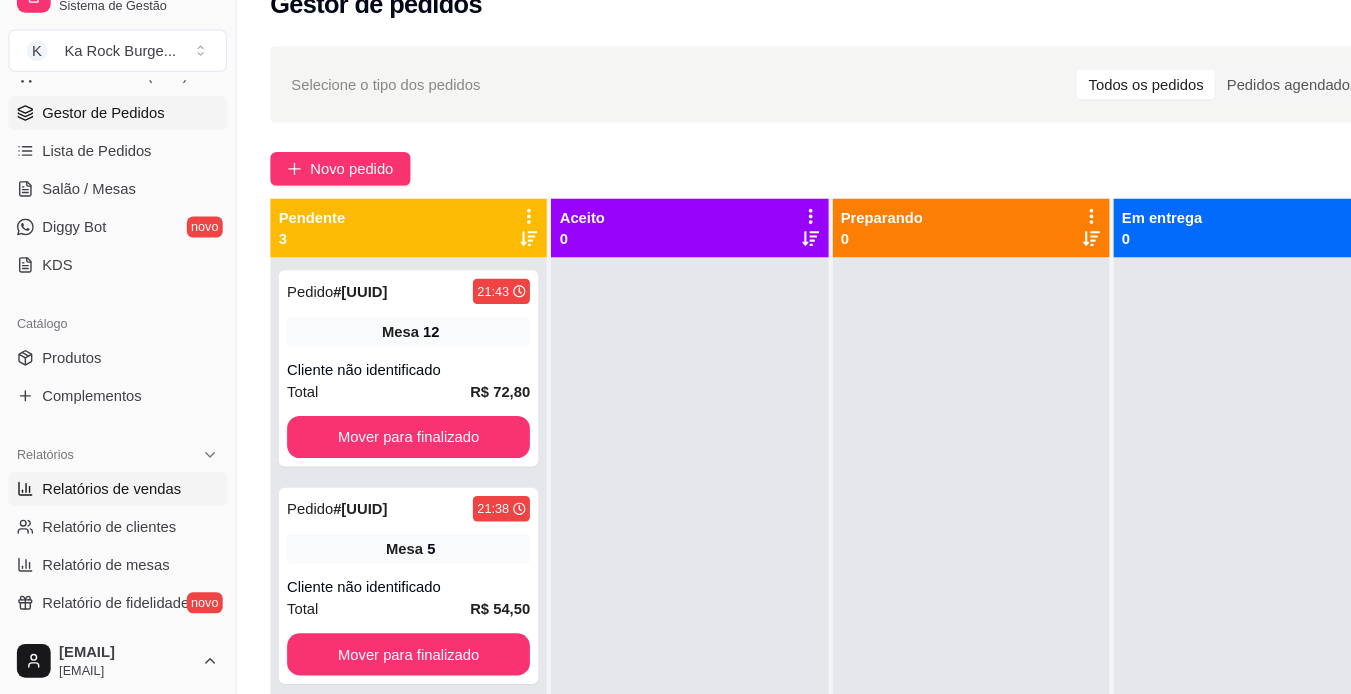 click on "Relatórios de vendas" at bounding box center (106, 499) 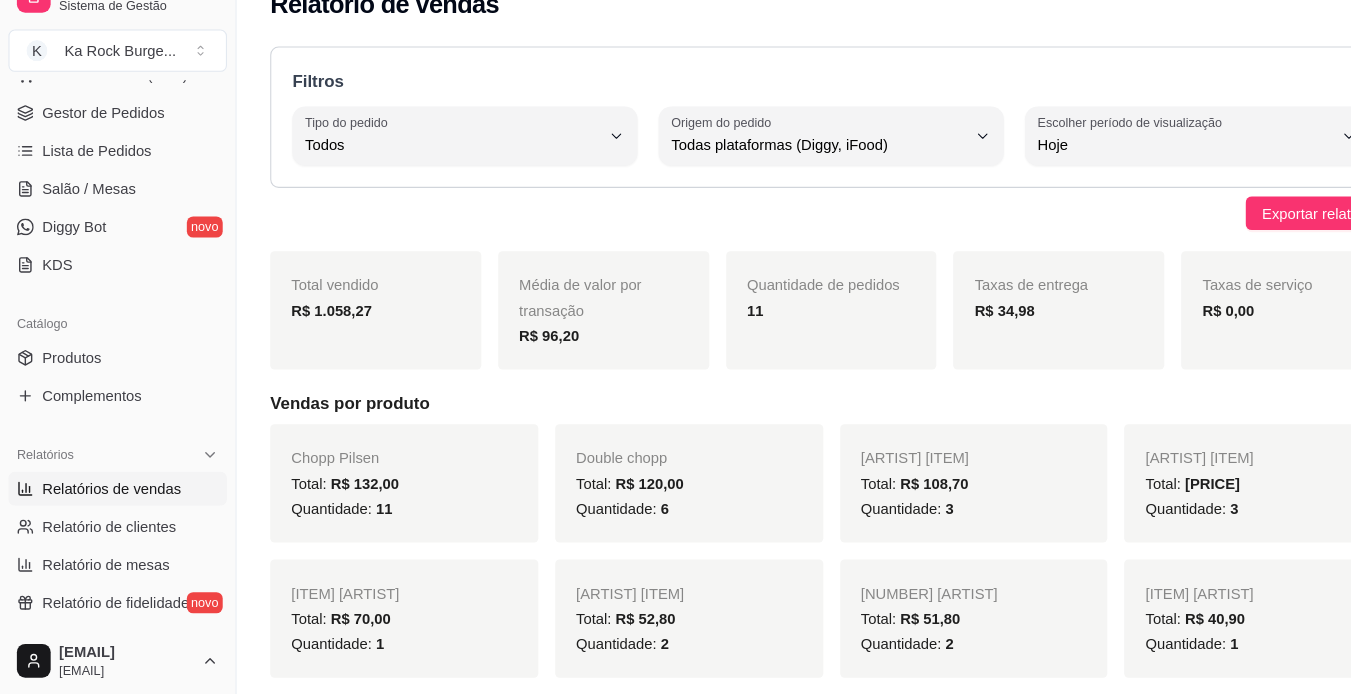 click on "Relatórios de vendas" at bounding box center (106, 499) 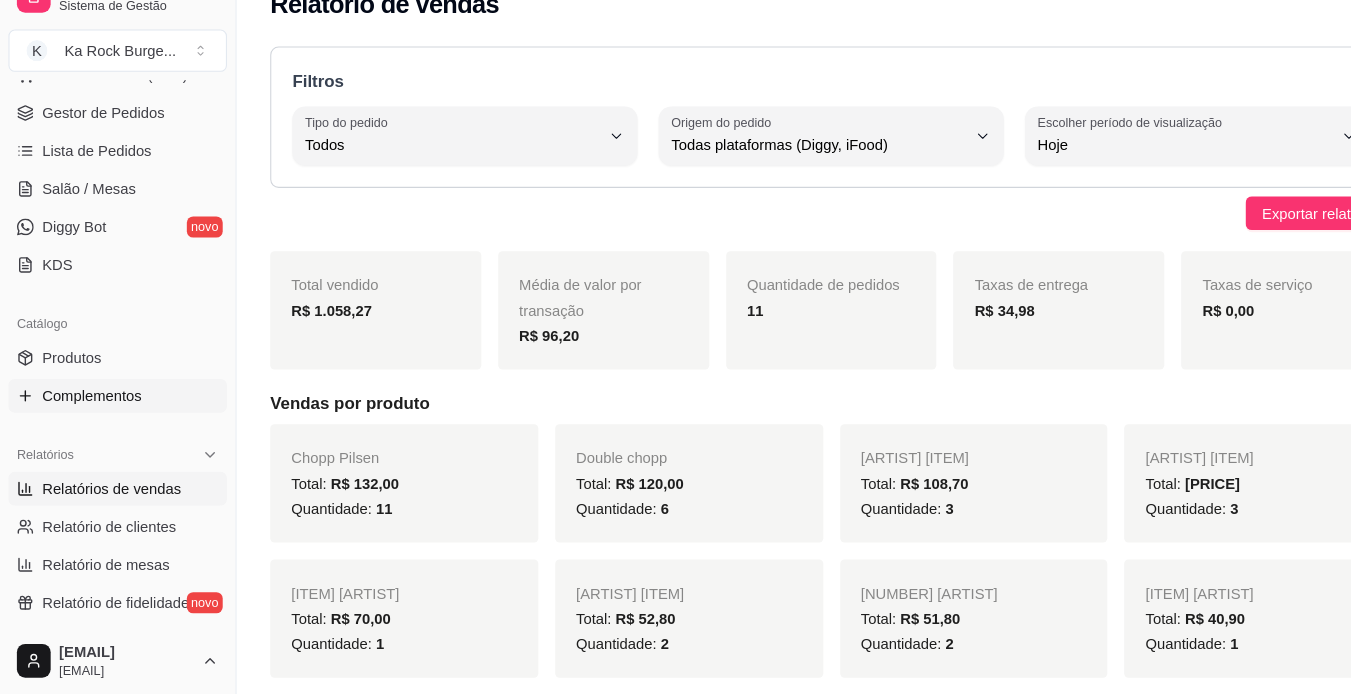 drag, startPoint x: 139, startPoint y: 493, endPoint x: 114, endPoint y: 423, distance: 74.330345 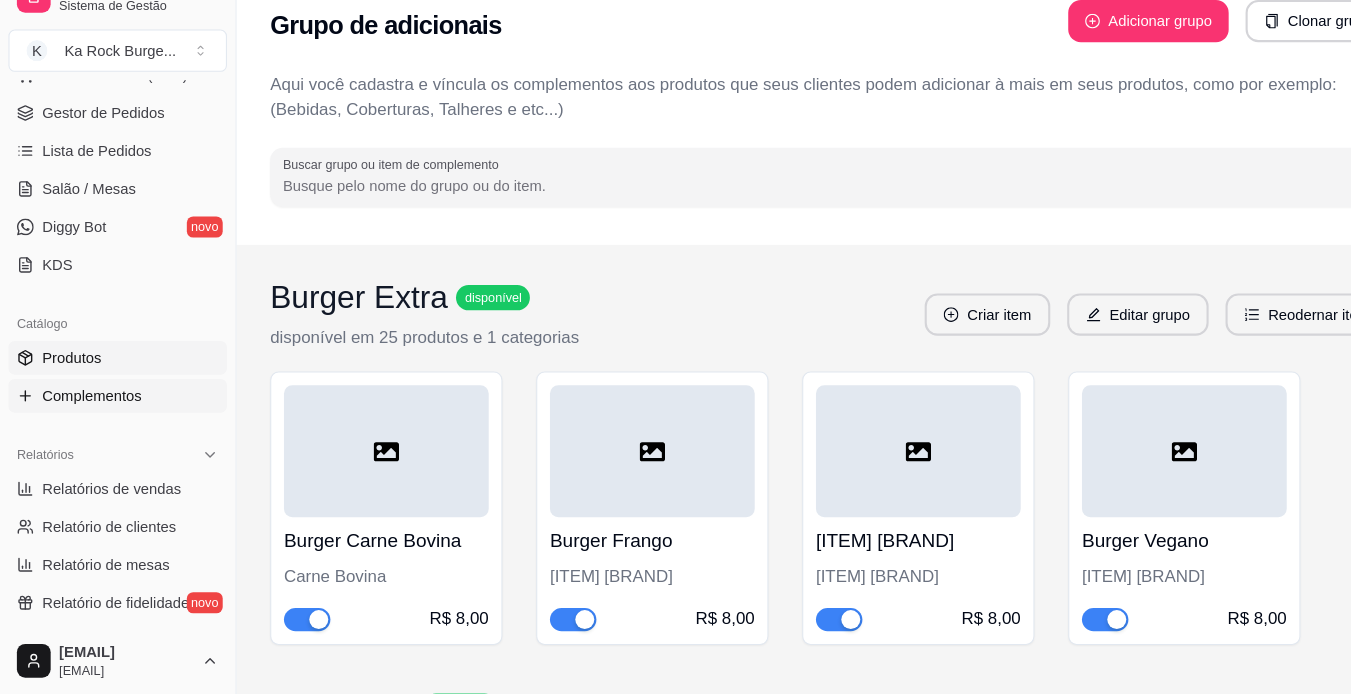 click on "Produtos" at bounding box center (111, 375) 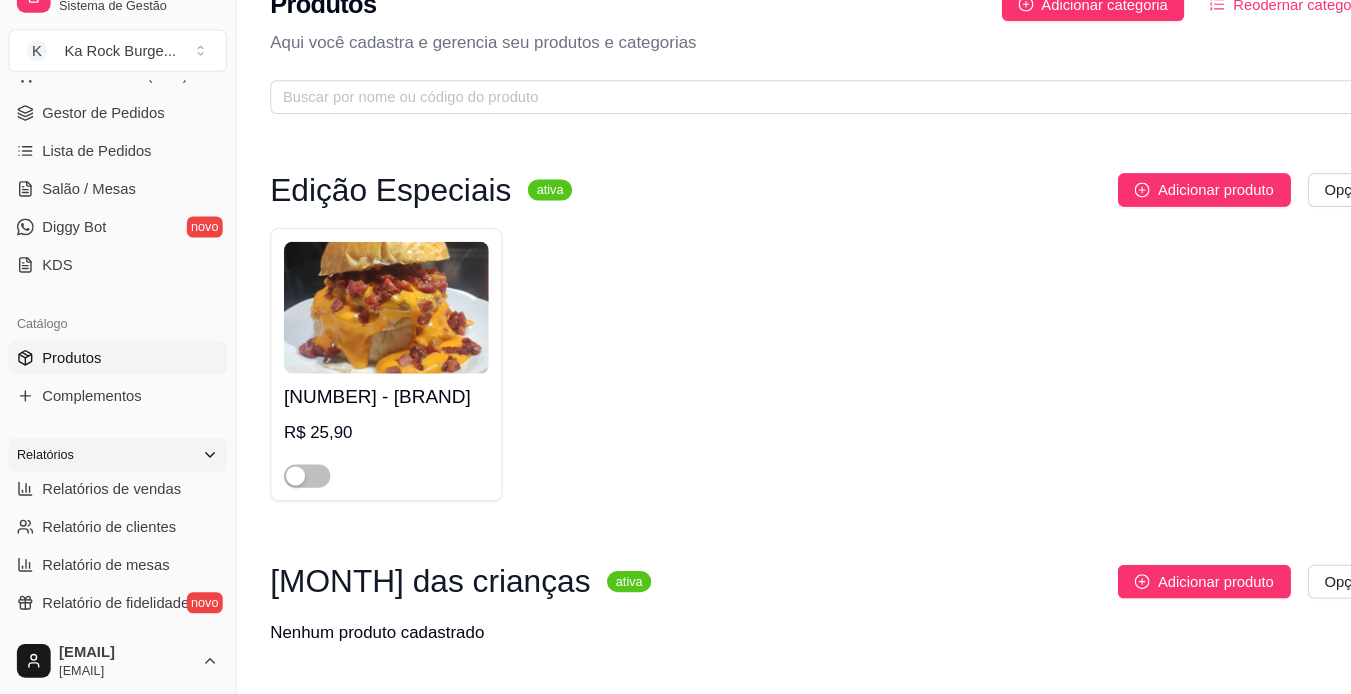 click on "Relatórios" at bounding box center (111, 467) 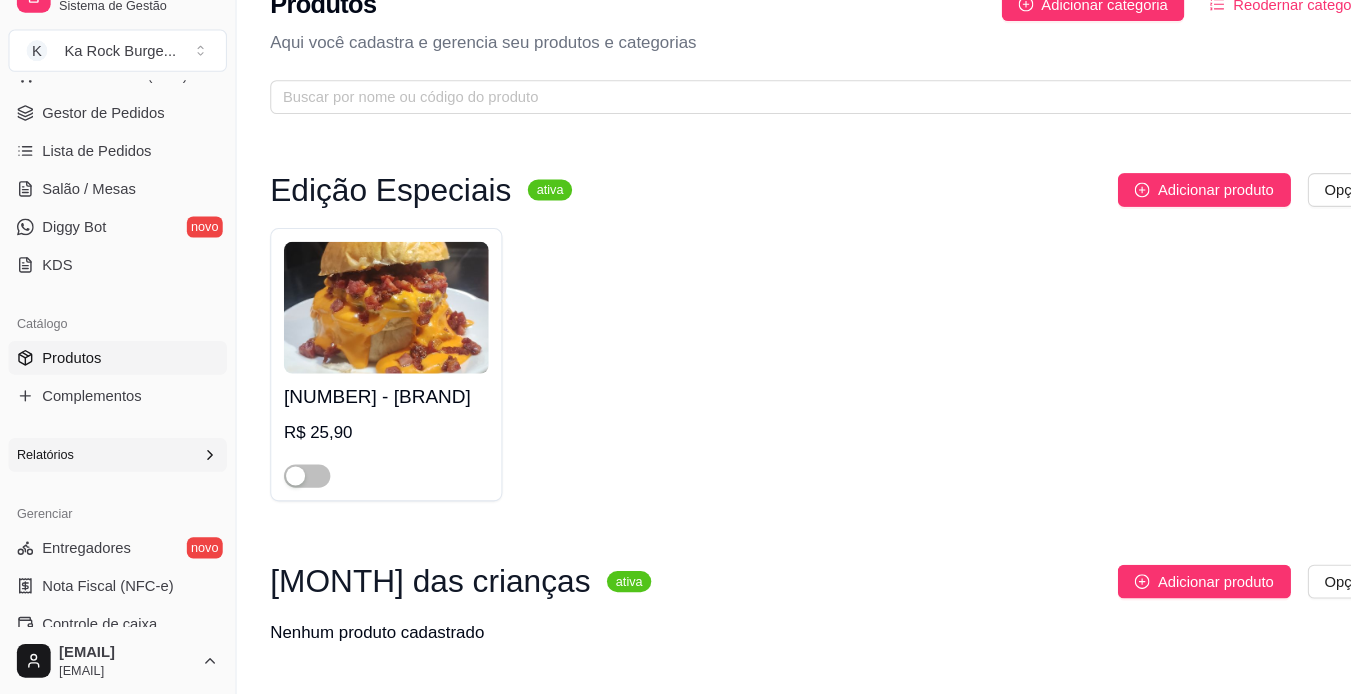 click on "Relatórios" at bounding box center [111, 467] 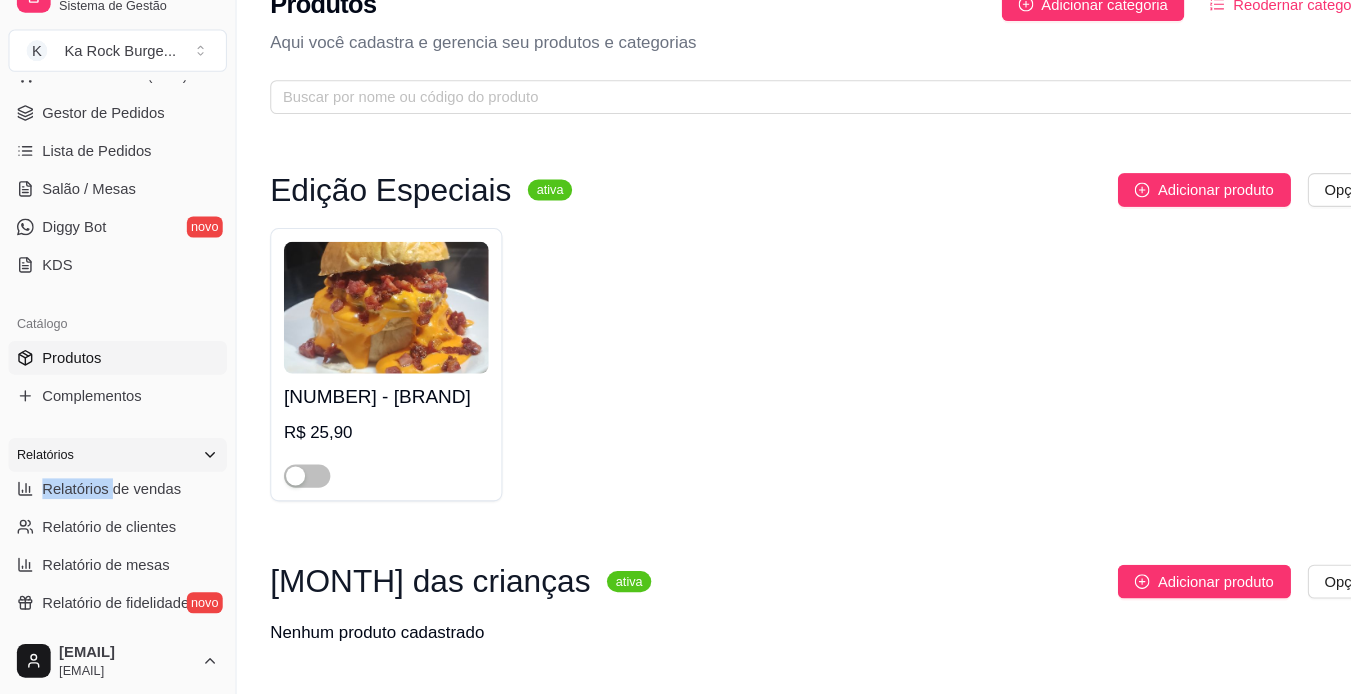 click on "Relatórios" at bounding box center [111, 467] 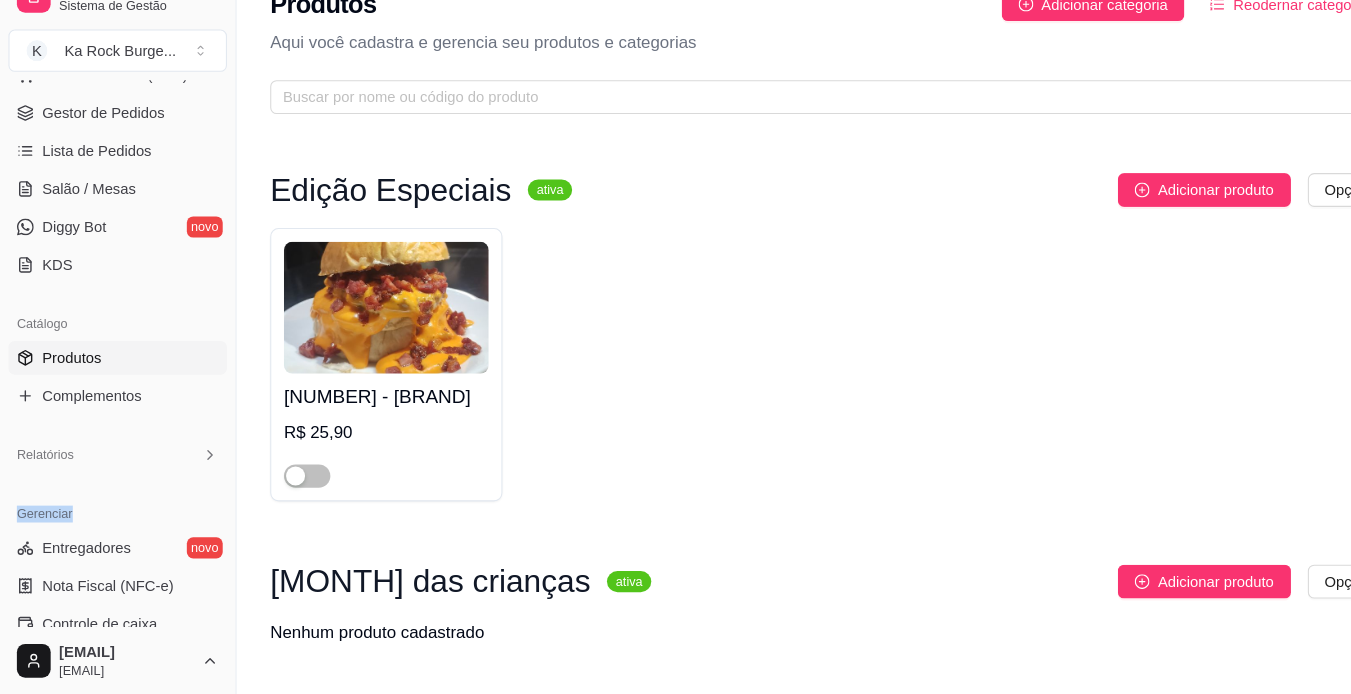 drag, startPoint x: 137, startPoint y: 472, endPoint x: 124, endPoint y: 449, distance: 26.41969 